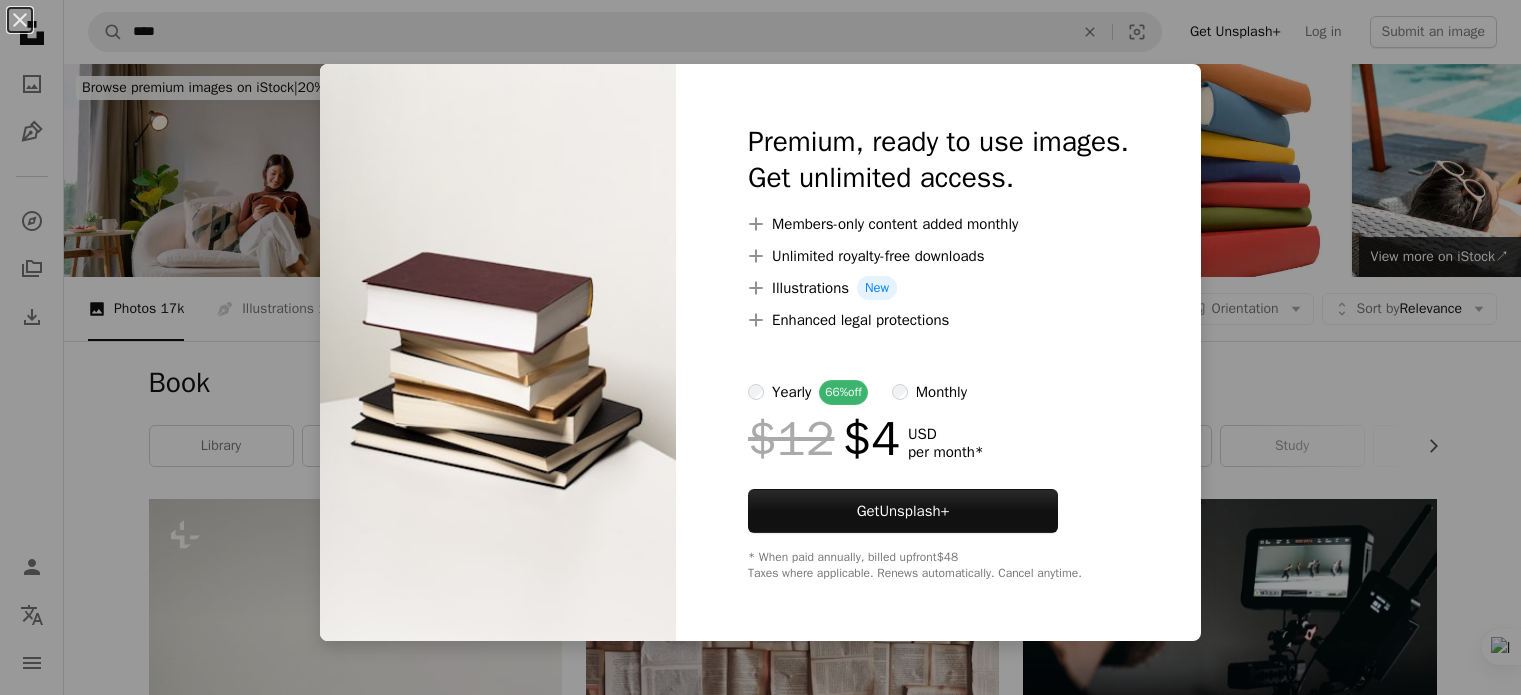scroll, scrollTop: 710, scrollLeft: 0, axis: vertical 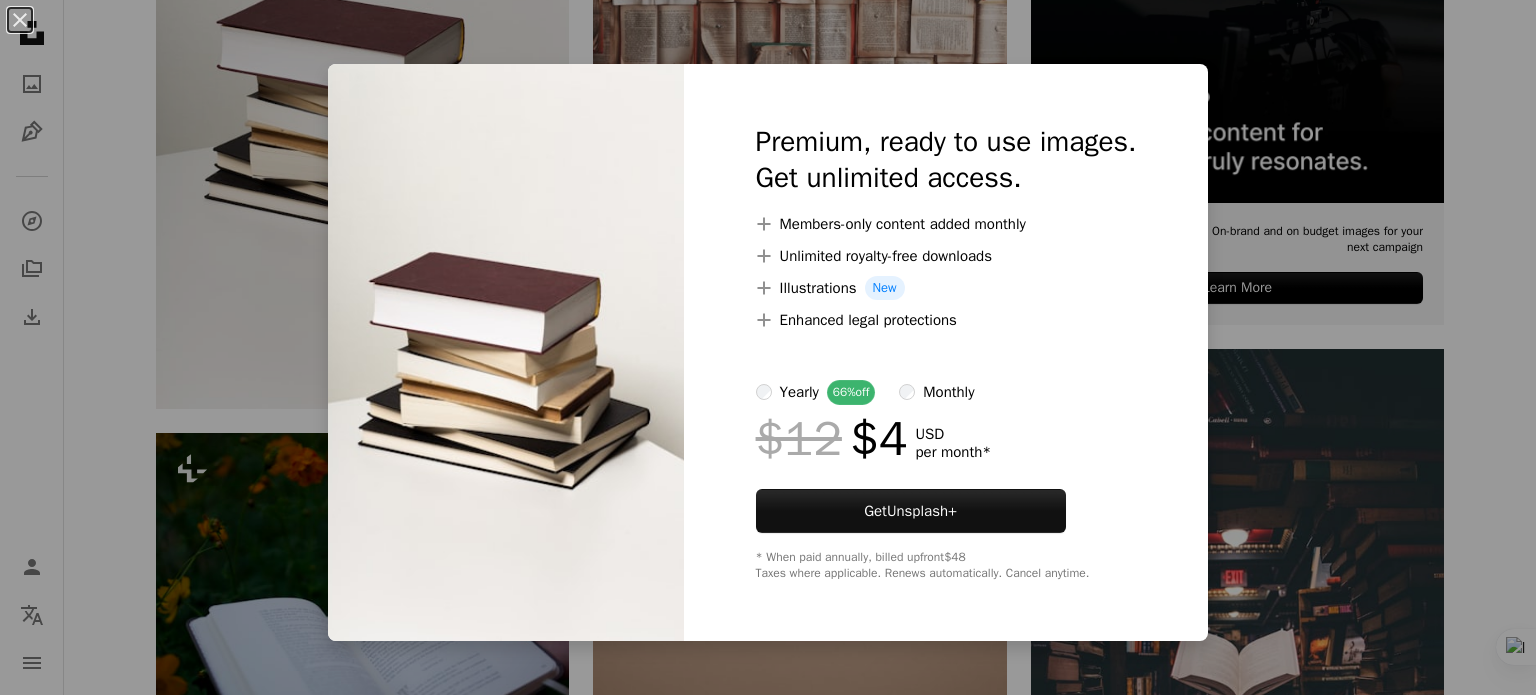 click on "An X shape Premium, ready to use images. Get unlimited access. A plus sign Members-only content added monthly A plus sign Unlimited royalty-free downloads A plus sign Illustrations  New A plus sign Enhanced legal protections yearly 66%  off monthly $12   $4 USD per month * Get  Unsplash+ * When paid annually, billed upfront  $48 Taxes where applicable. Renews automatically. Cancel anytime." at bounding box center (768, 347) 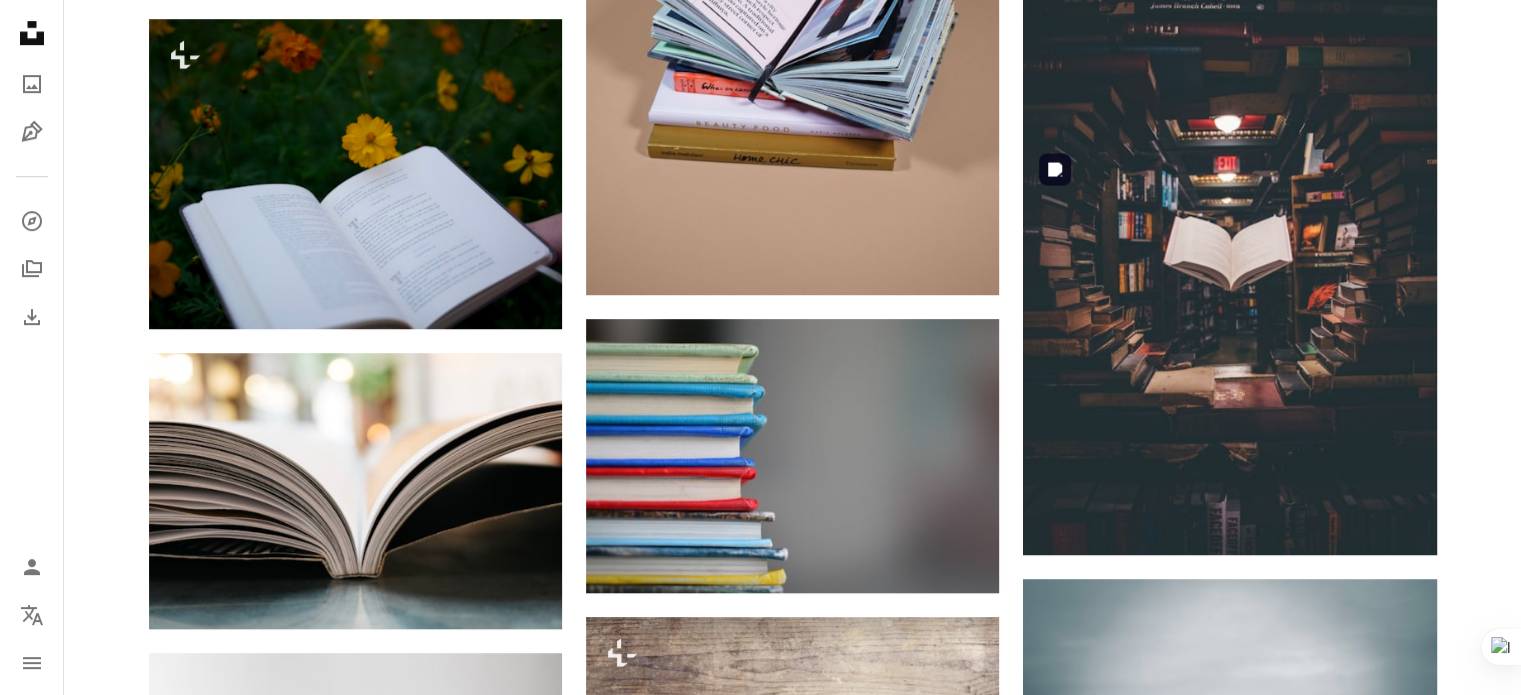 scroll, scrollTop: 1128, scrollLeft: 0, axis: vertical 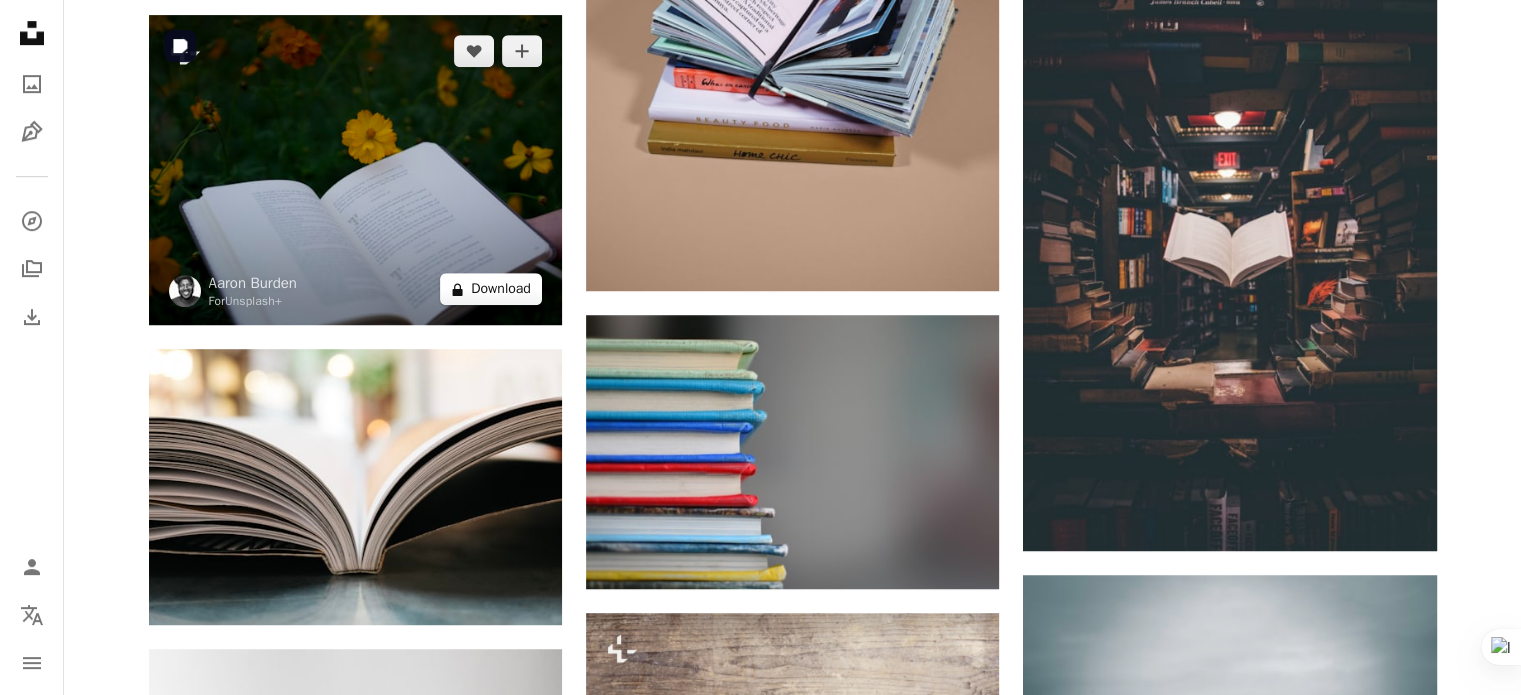 click on "A lock Download" at bounding box center [491, 289] 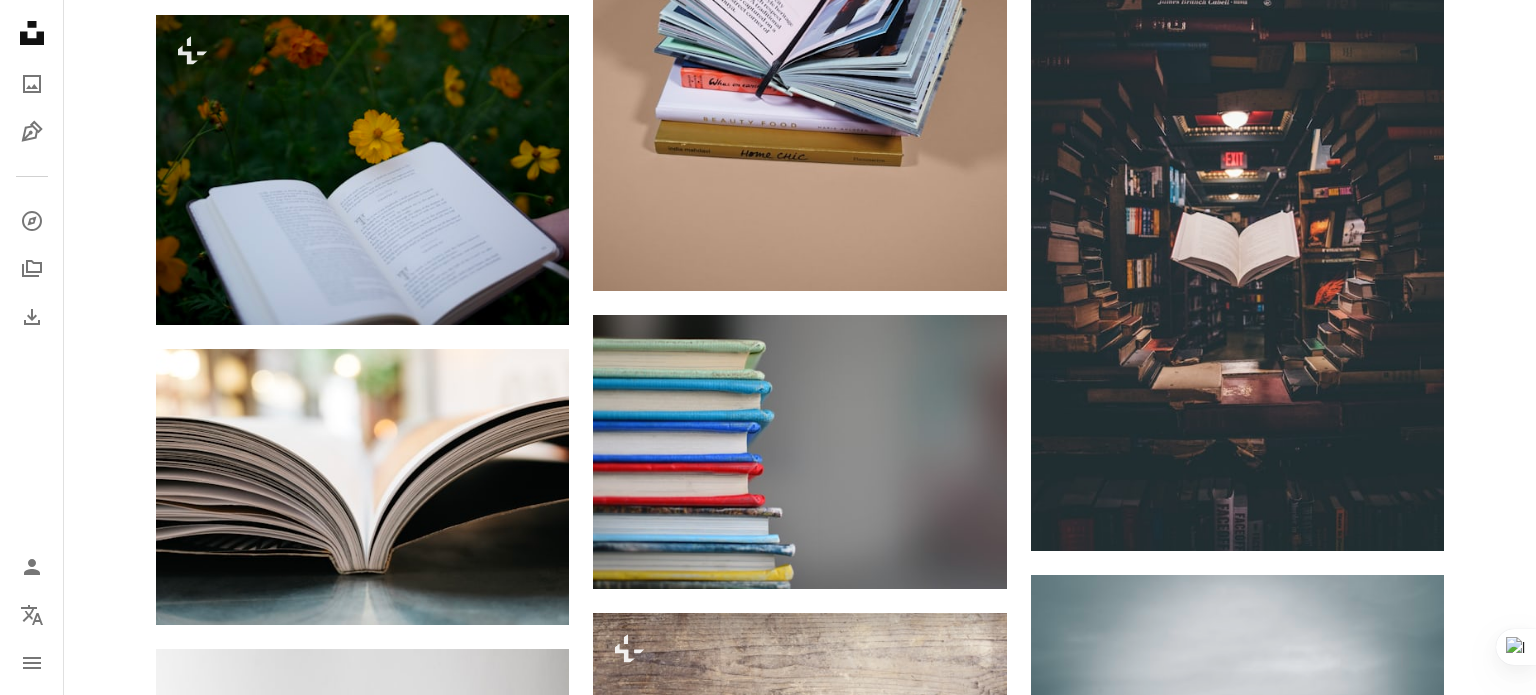 click on "An X shape Premium, ready to use images. Get unlimited access. A plus sign Members-only content added monthly A plus sign Unlimited royalty-free downloads A plus sign Illustrations  New A plus sign Enhanced legal protections yearly 66%  off monthly $12   $4 USD per month * Get  Unsplash+ * When paid annually, billed upfront  $48 Taxes where applicable. Renews automatically. Cancel anytime." at bounding box center (768, 4222) 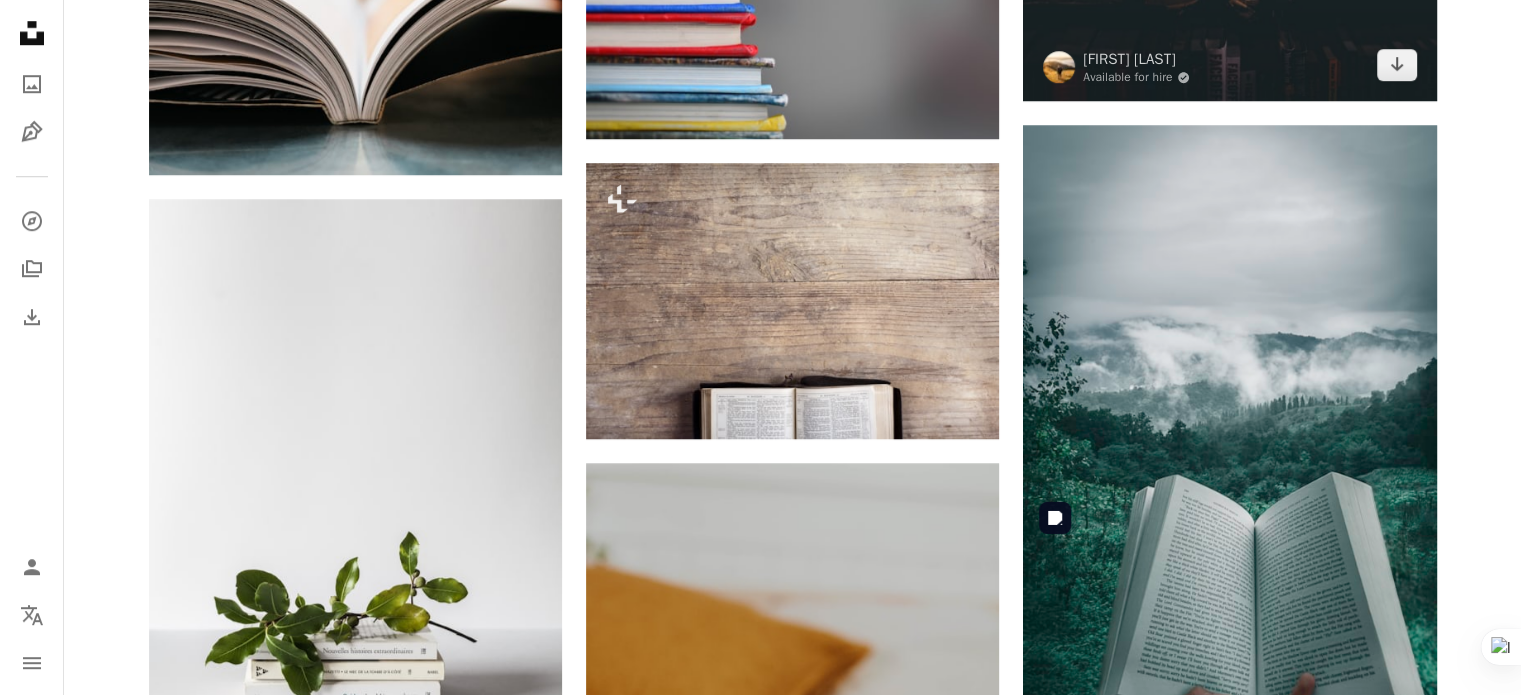 scroll, scrollTop: 1596, scrollLeft: 0, axis: vertical 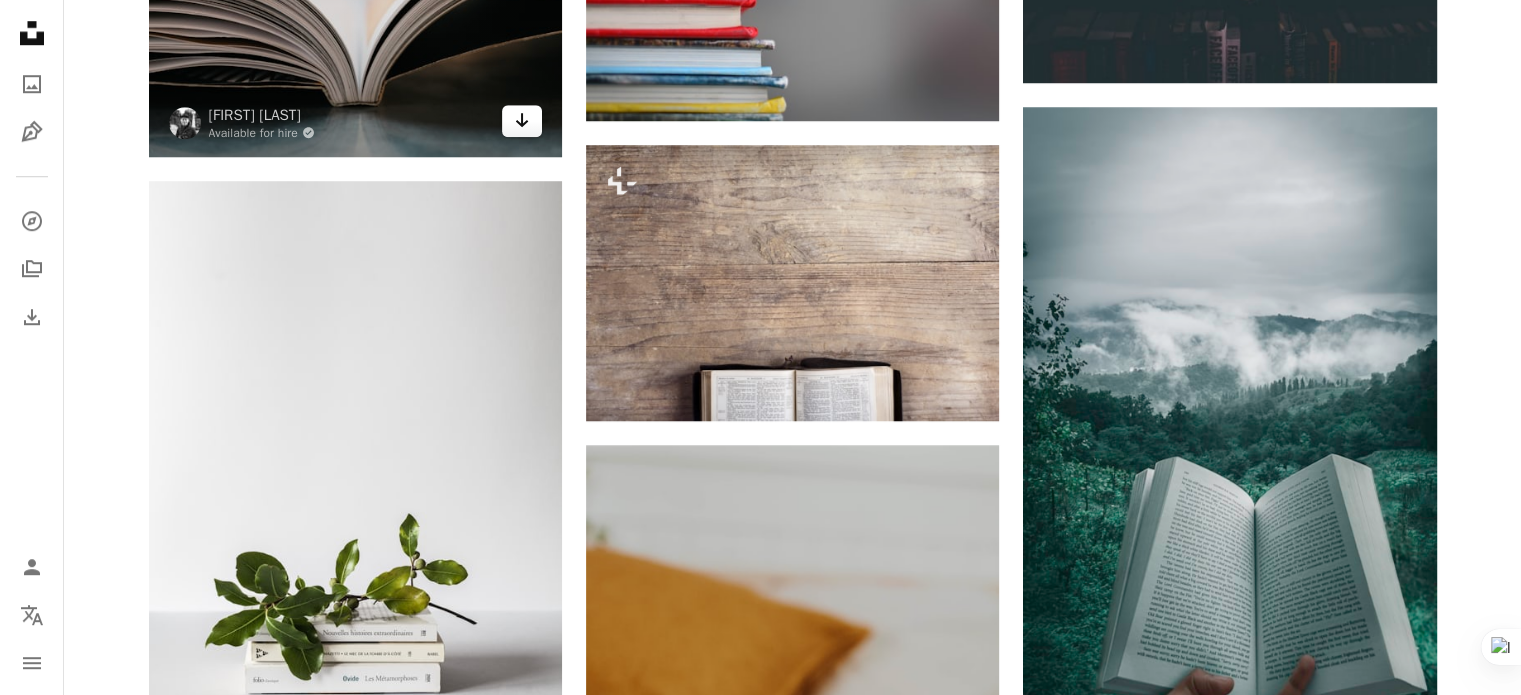 click on "Arrow pointing down" 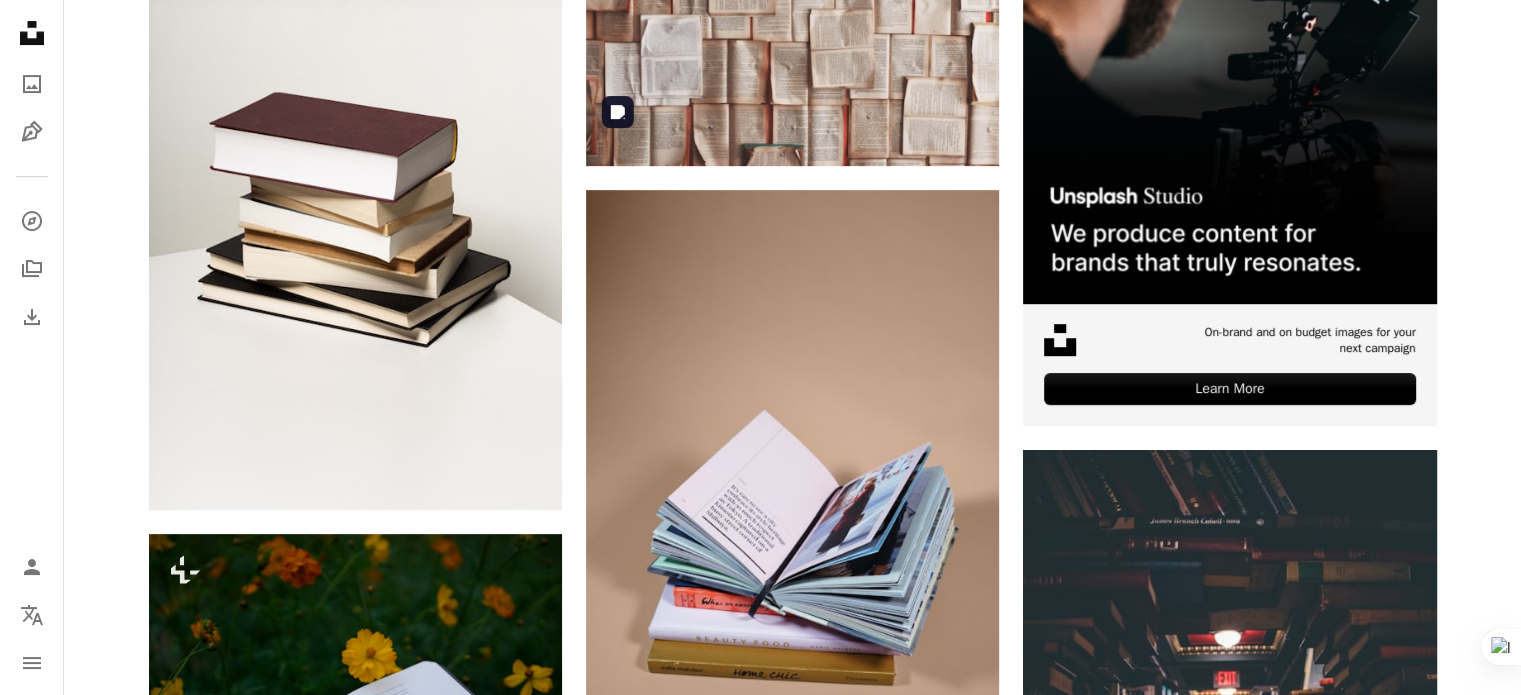 scroll, scrollTop: 0, scrollLeft: 0, axis: both 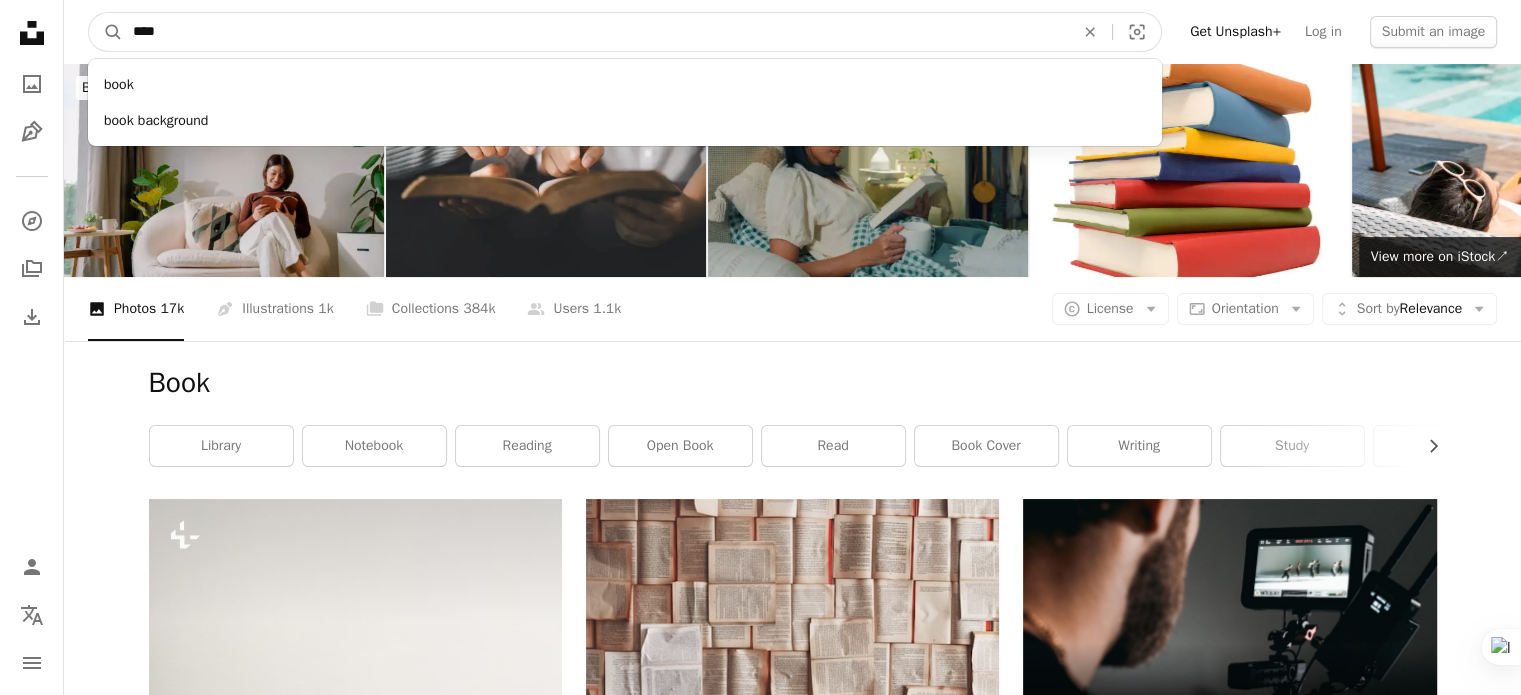 drag, startPoint x: 370, startPoint y: 19, endPoint x: 0, endPoint y: 11, distance: 370.0865 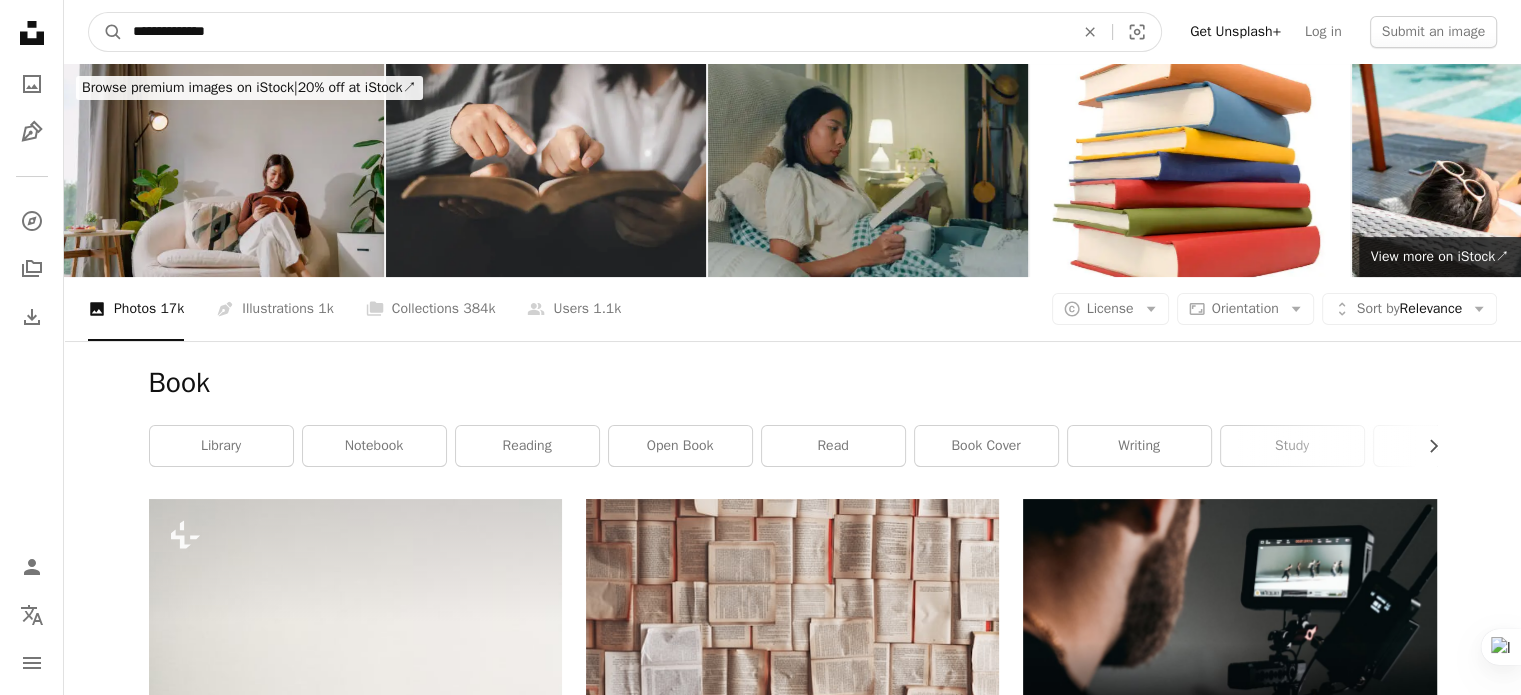 type on "**********" 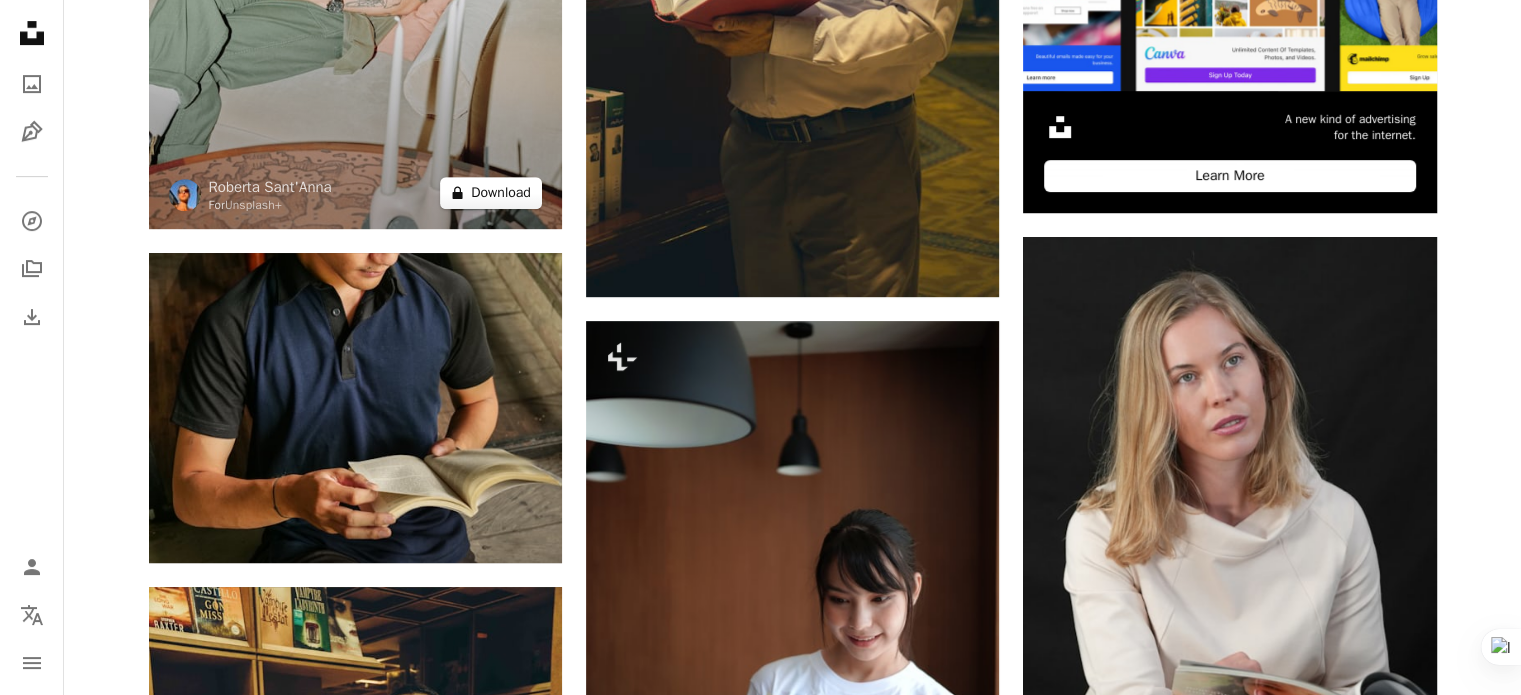scroll, scrollTop: 824, scrollLeft: 0, axis: vertical 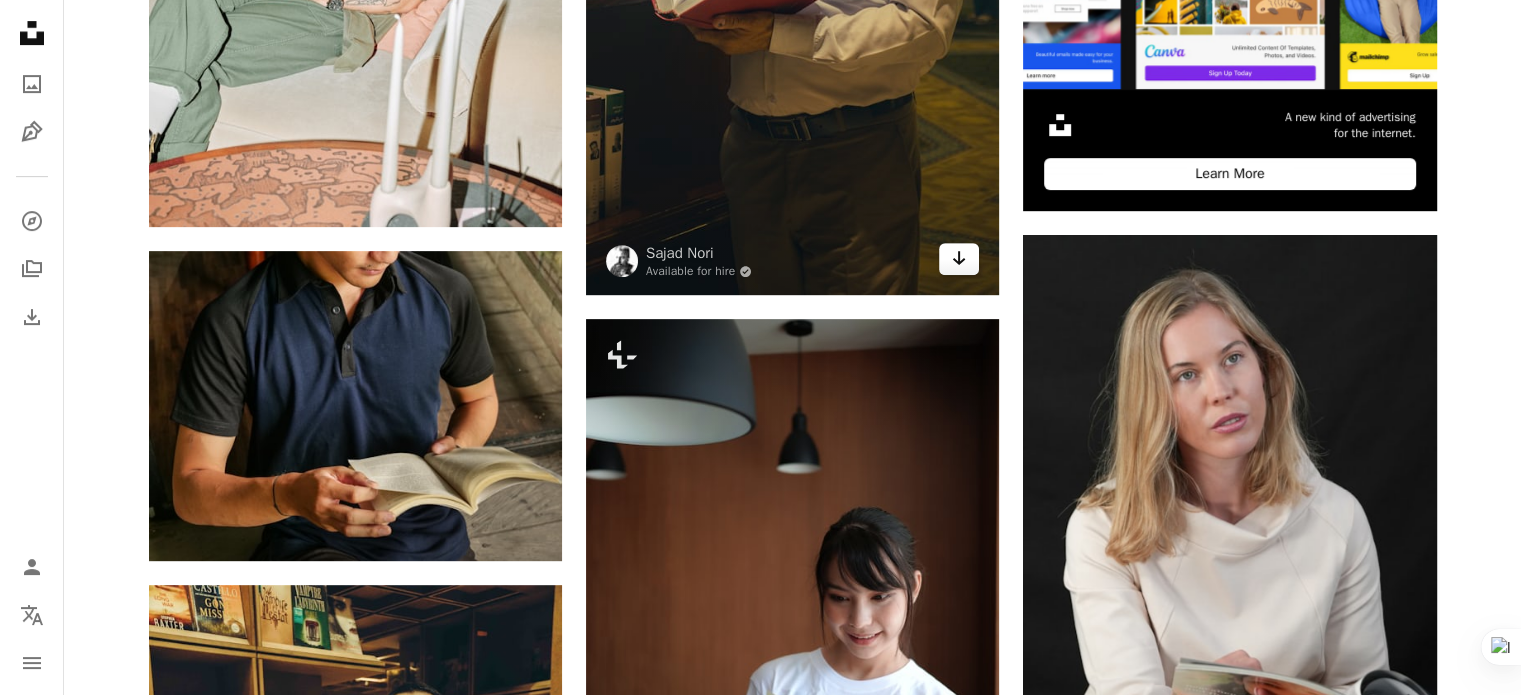 click 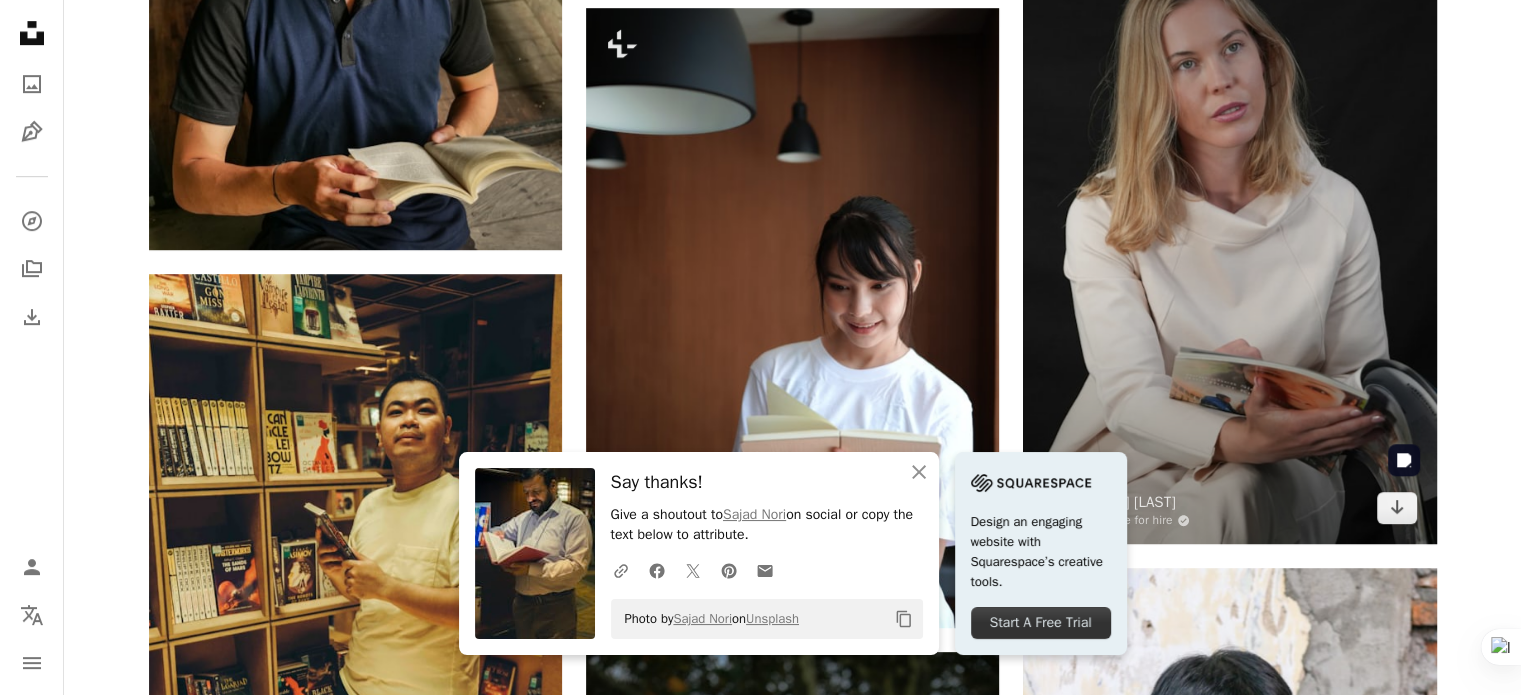 scroll, scrollTop: 1231, scrollLeft: 0, axis: vertical 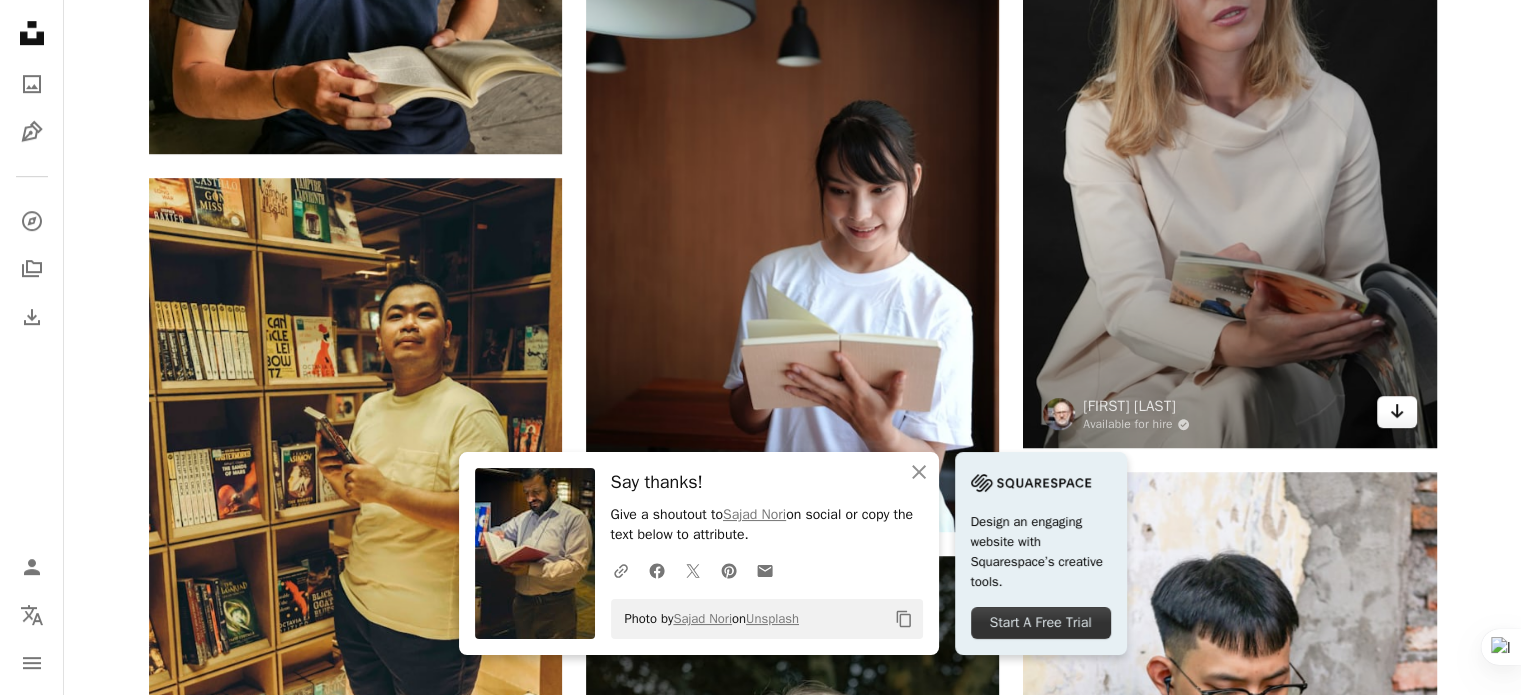 click on "Arrow pointing down" 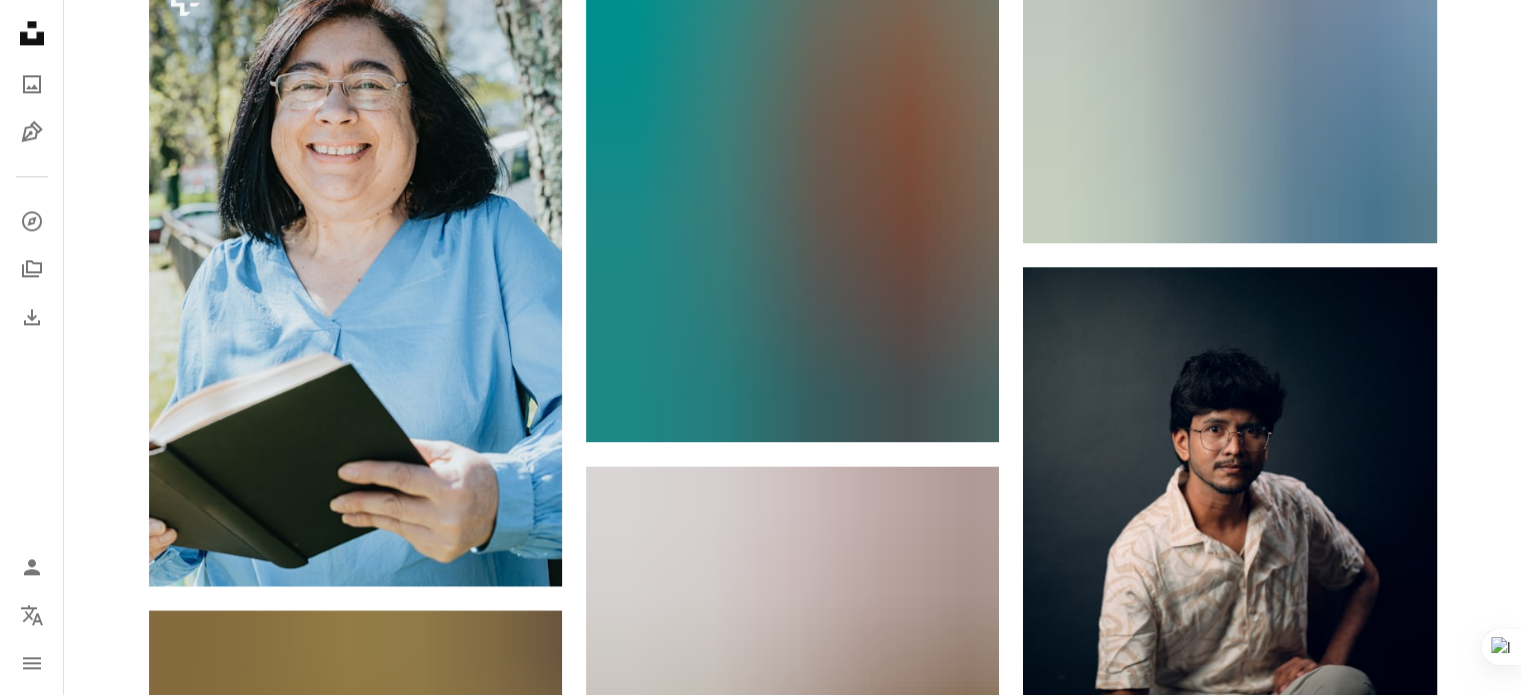 scroll, scrollTop: 2724, scrollLeft: 0, axis: vertical 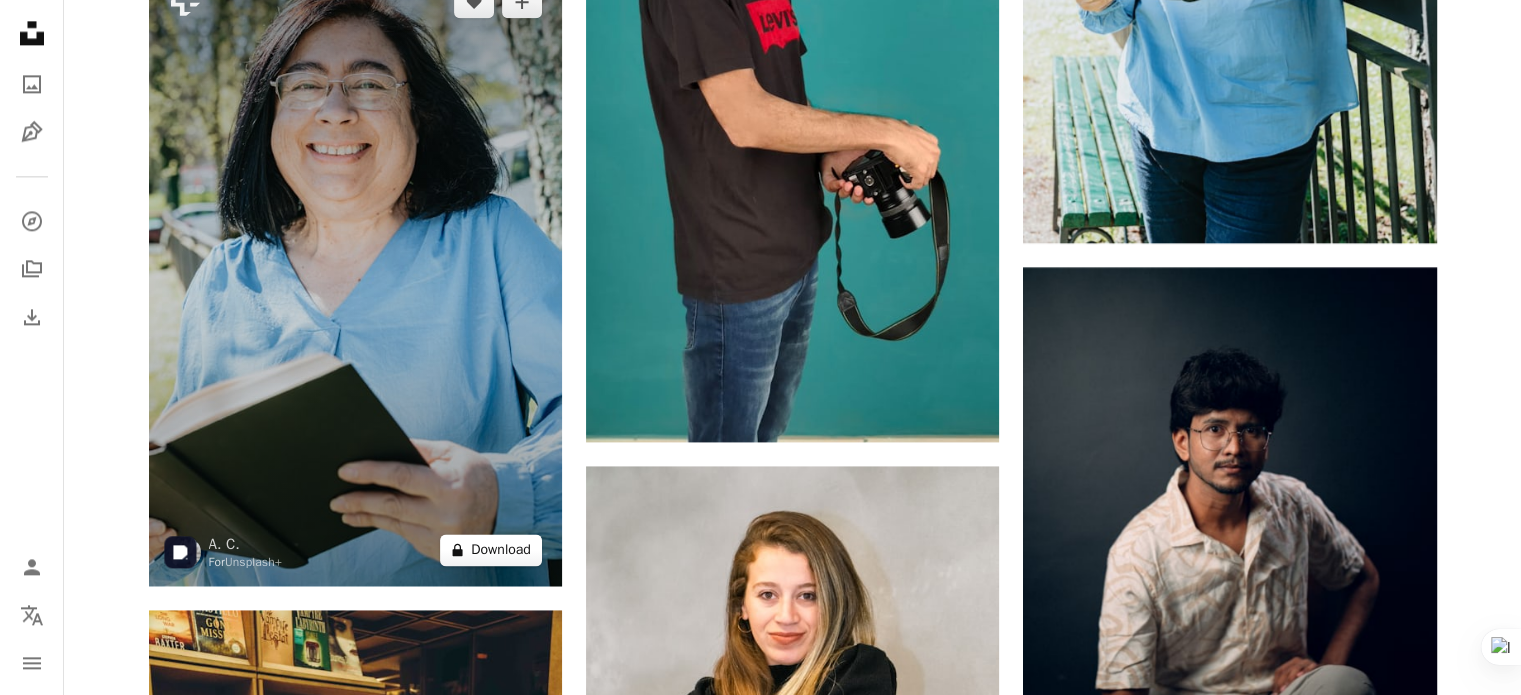 click on "A lock Download" at bounding box center (491, 550) 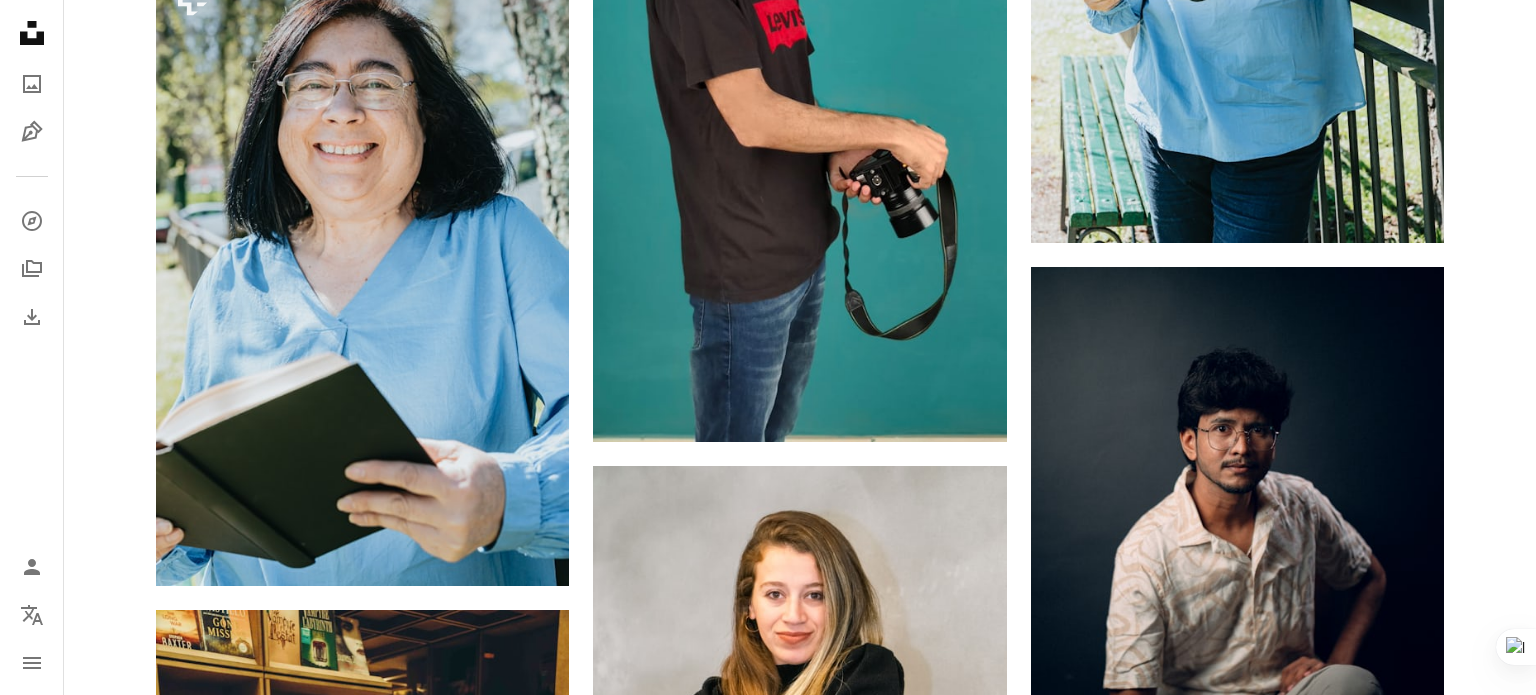 click on "An X shape Premium, ready to use images. Get unlimited access. A plus sign Members-only content added monthly A plus sign Unlimited royalty-free downloads A plus sign Illustrations  New A plus sign Enhanced legal protections yearly 66%  off monthly $12   $4 USD per month * Get  Unsplash+ * When paid annually, billed upfront  $48 Taxes where applicable. Renews automatically. Cancel anytime." at bounding box center [768, 4046] 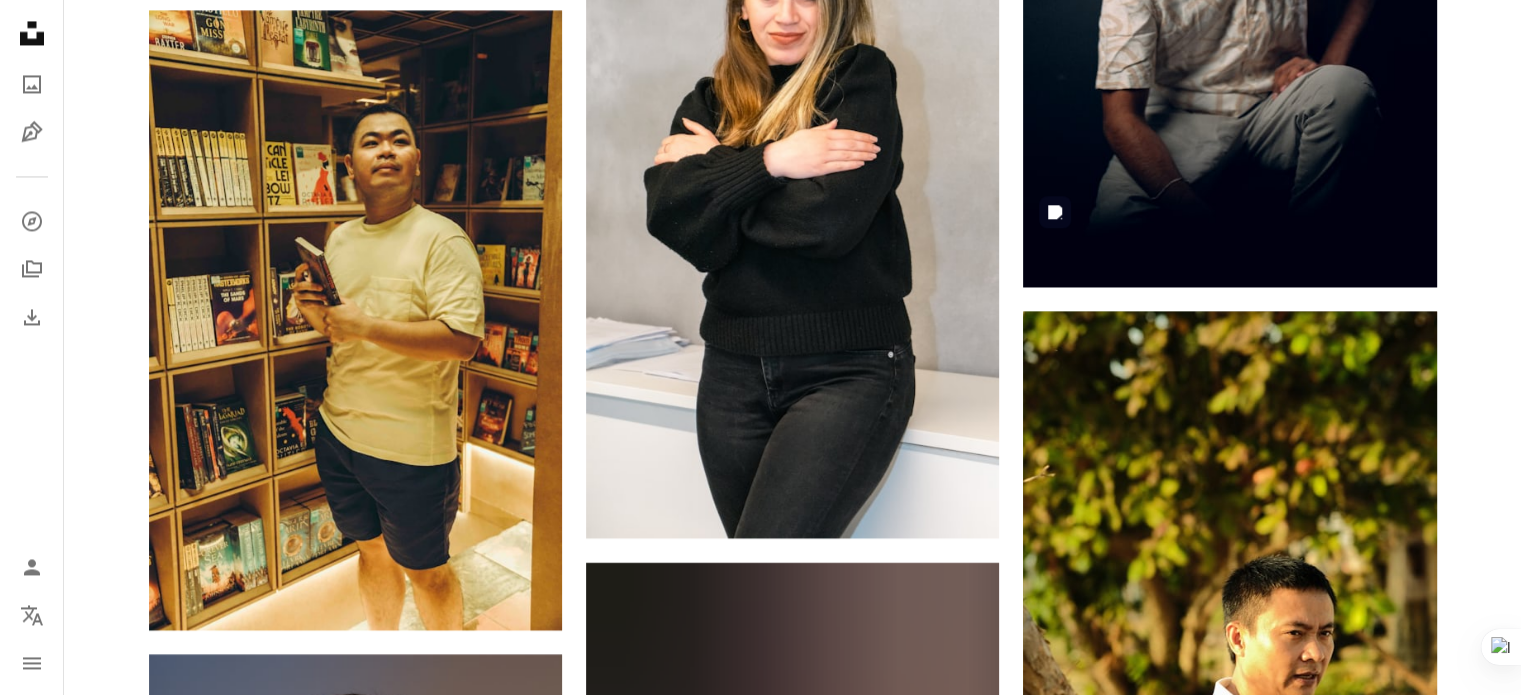 scroll, scrollTop: 3368, scrollLeft: 0, axis: vertical 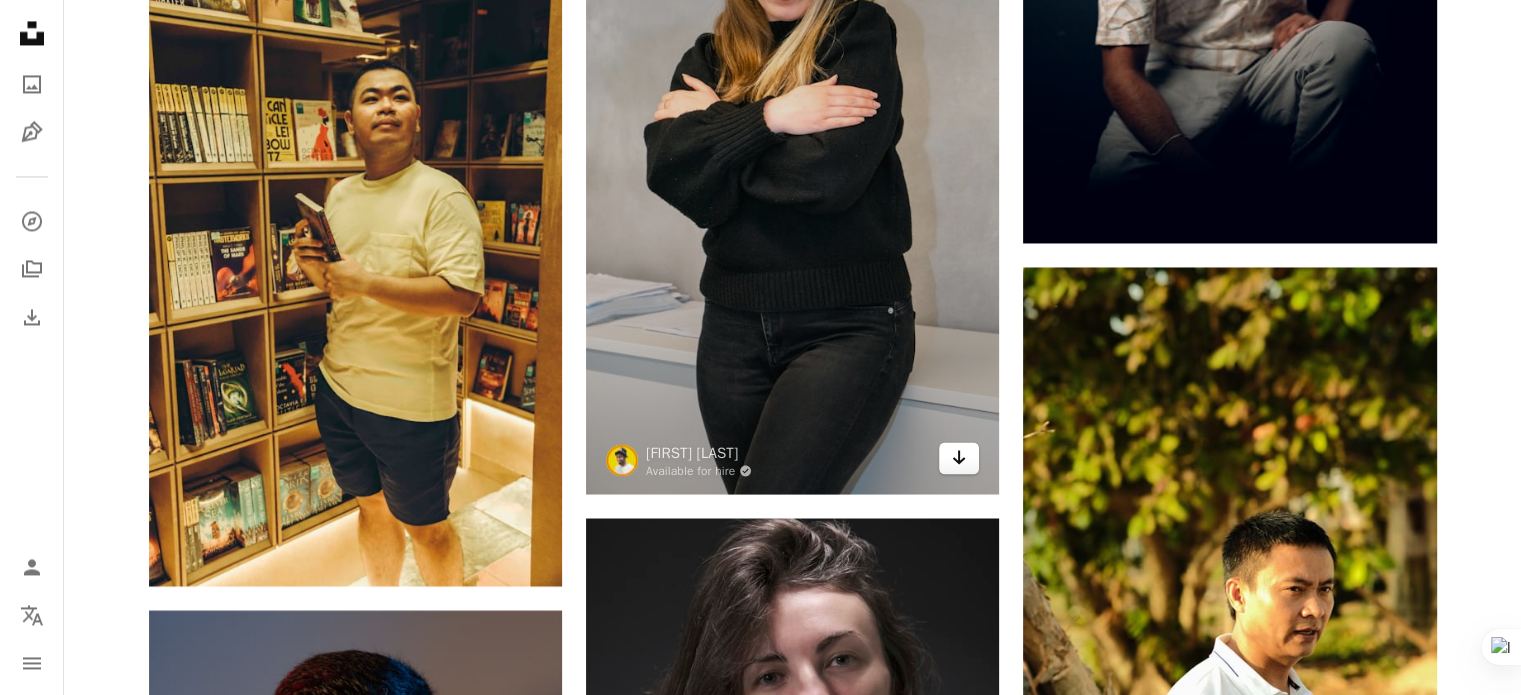 click on "Arrow pointing down" 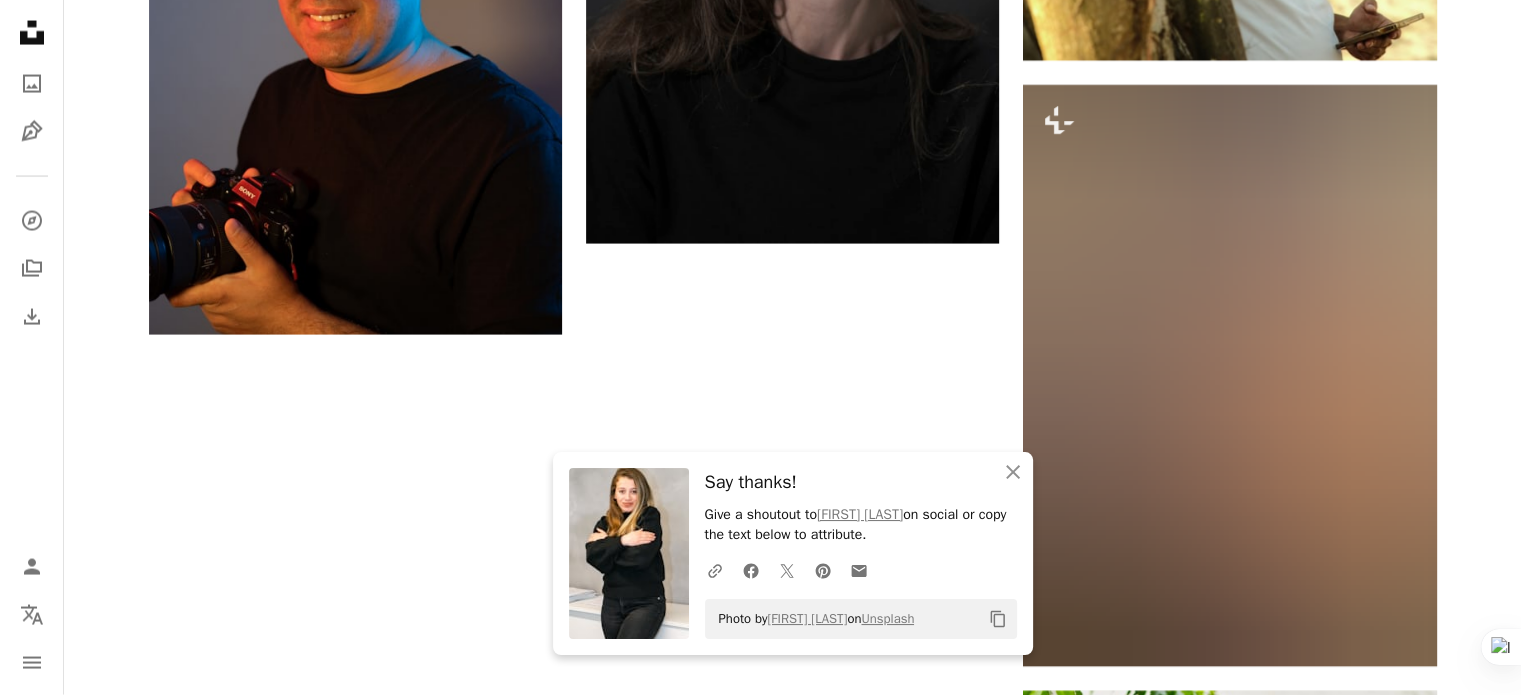 scroll, scrollTop: 4192, scrollLeft: 0, axis: vertical 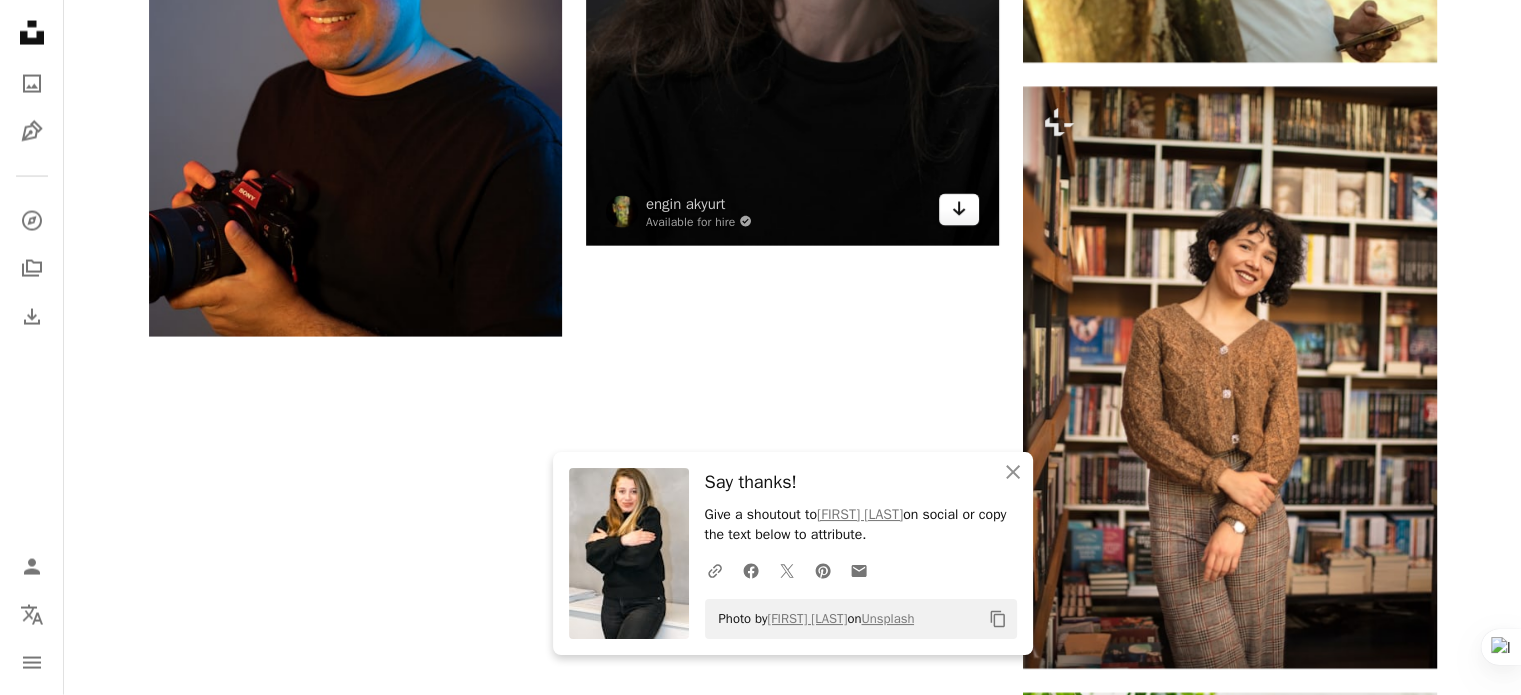 click 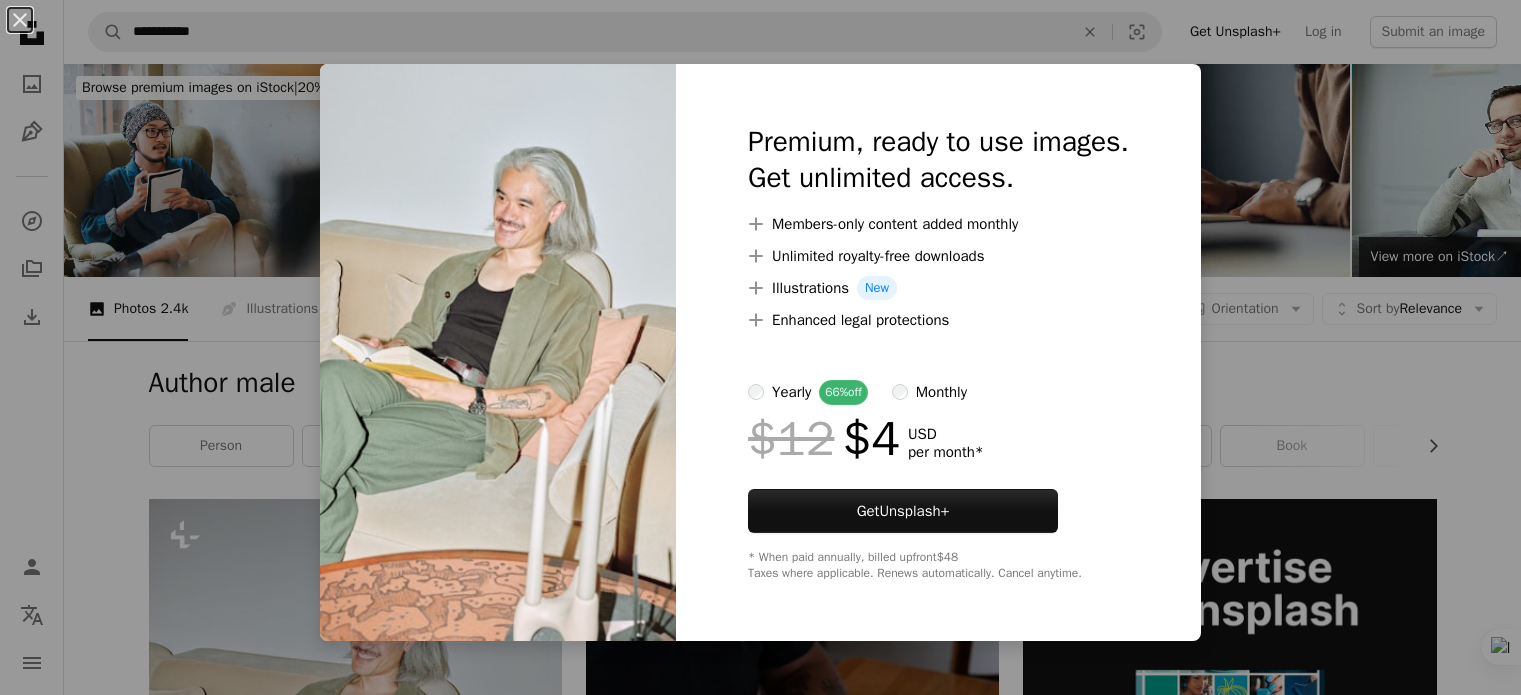 scroll, scrollTop: 647, scrollLeft: 0, axis: vertical 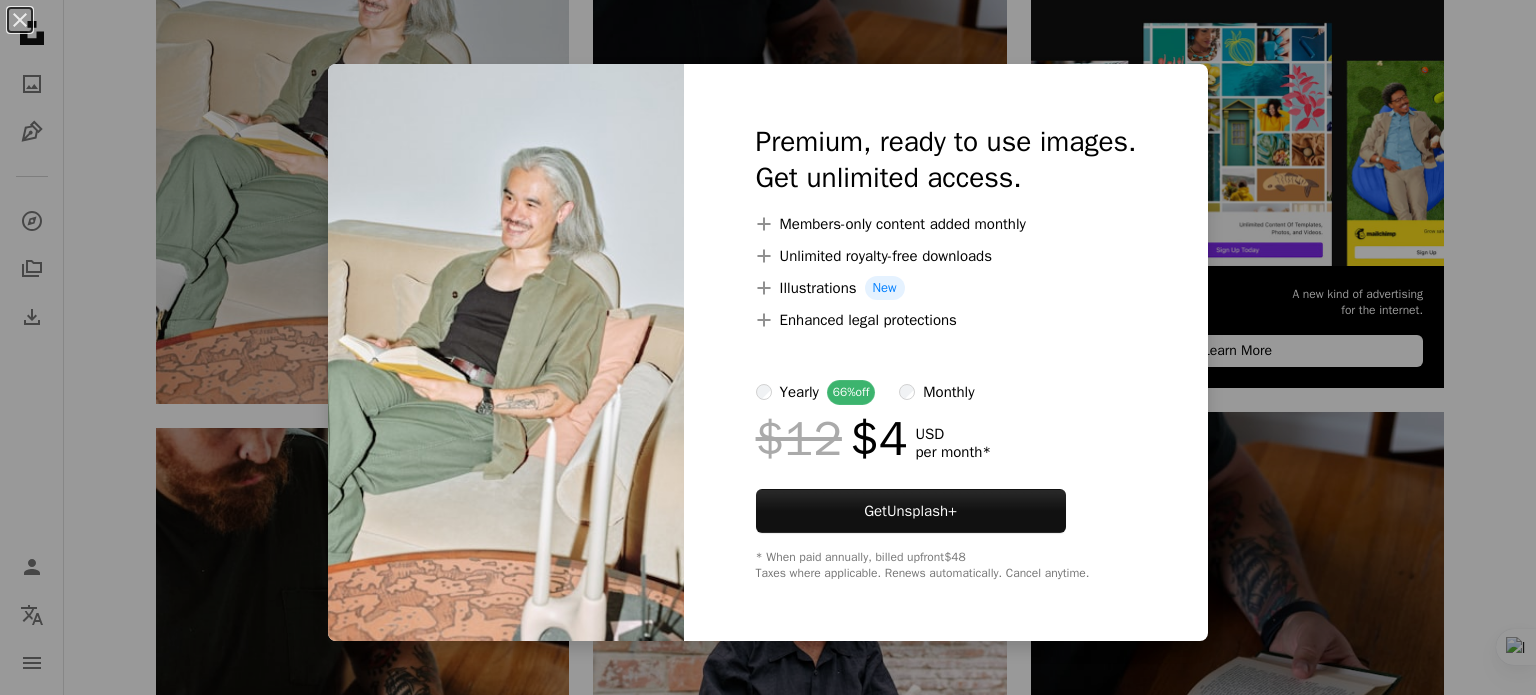 click on "An X shape Premium, ready to use images. Get unlimited access. A plus sign Members-only content added monthly A plus sign Unlimited royalty-free downloads A plus sign Illustrations  New A plus sign Enhanced legal protections yearly 66%  off monthly $12   $4 USD per month * Get  Unsplash+ * When paid annually, billed upfront  $48 Taxes where applicable. Renews automatically. Cancel anytime." at bounding box center (768, 347) 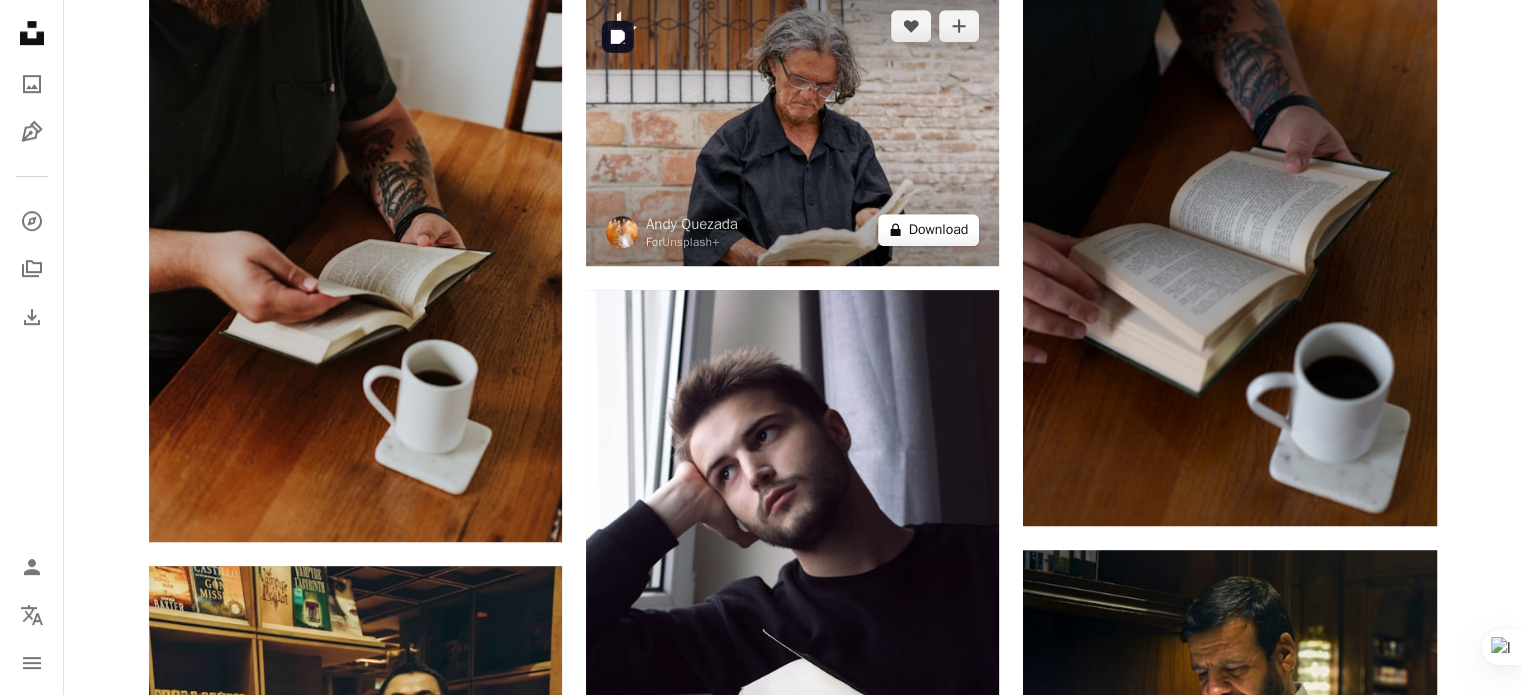 scroll, scrollTop: 1452, scrollLeft: 0, axis: vertical 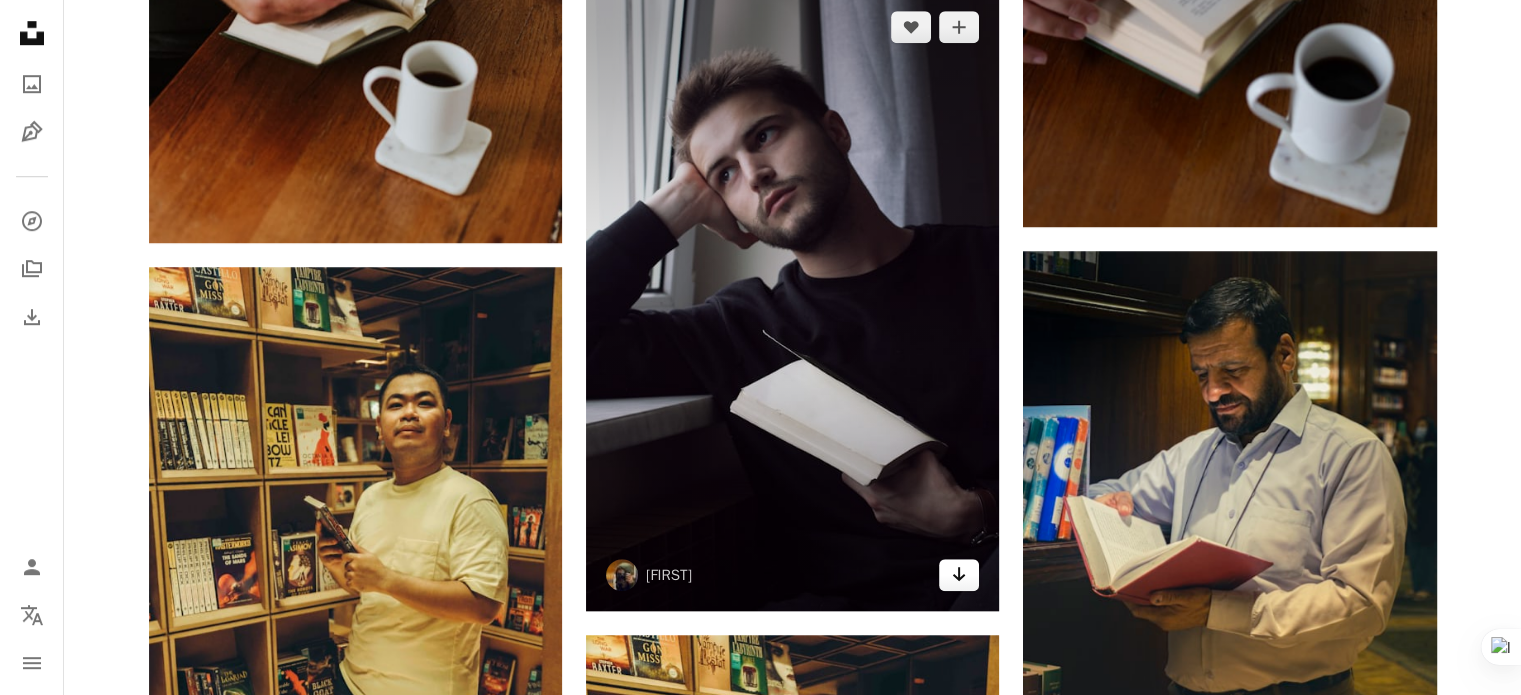 click on "Arrow pointing down" 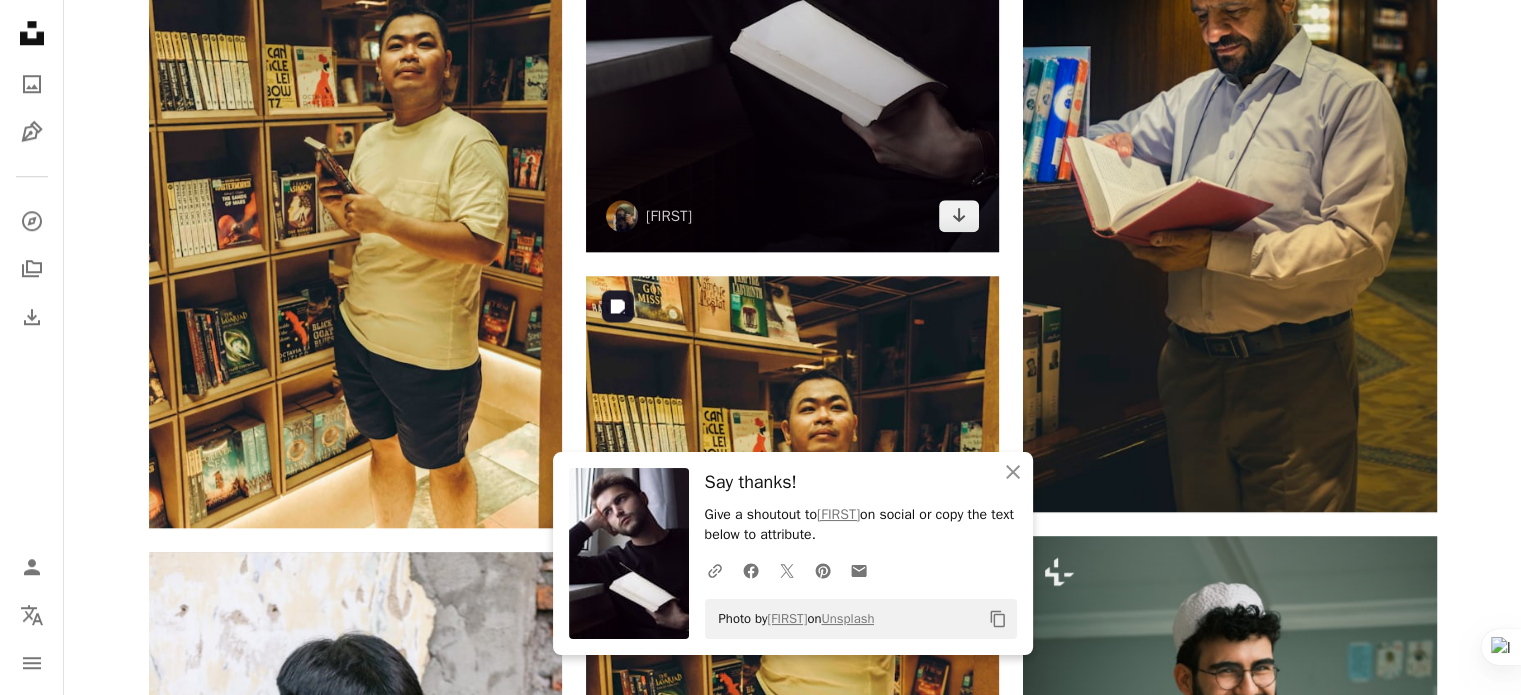scroll, scrollTop: 1812, scrollLeft: 0, axis: vertical 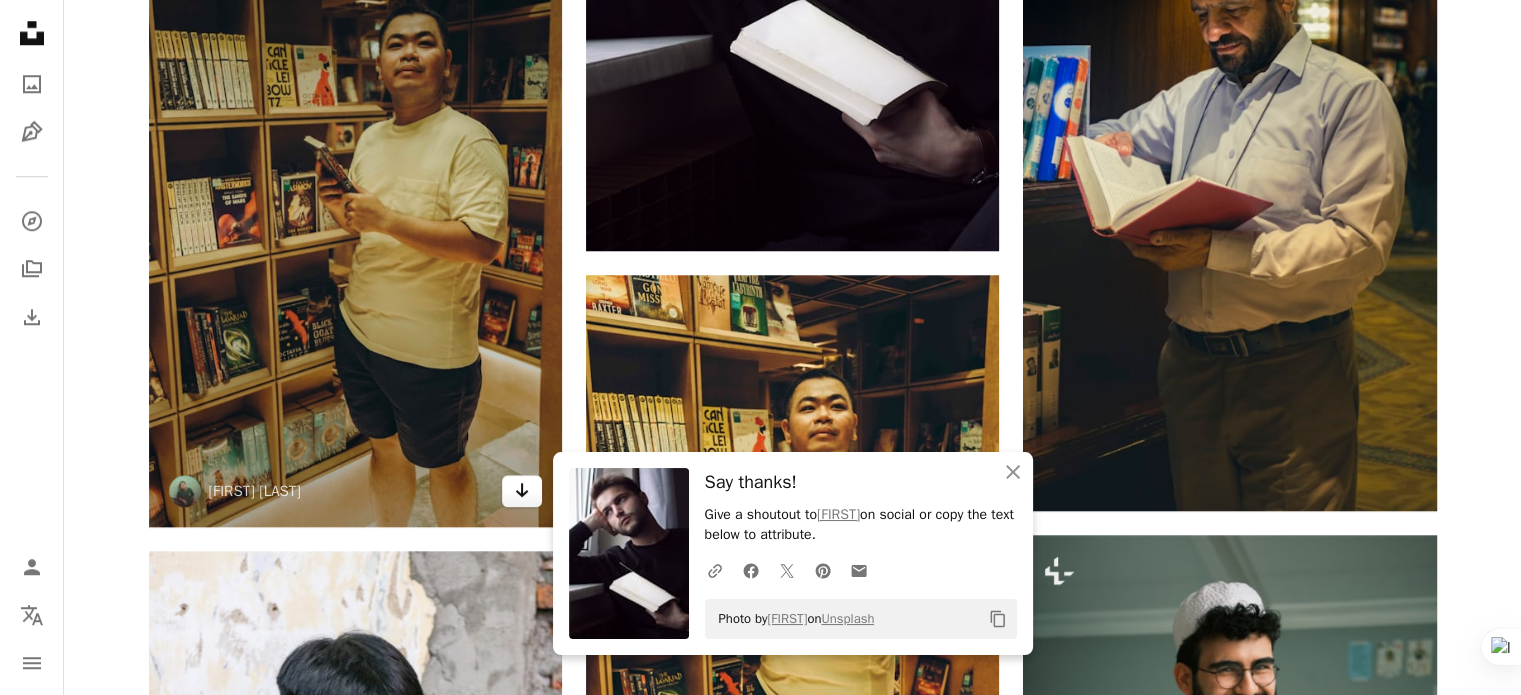 click on "Arrow pointing down" 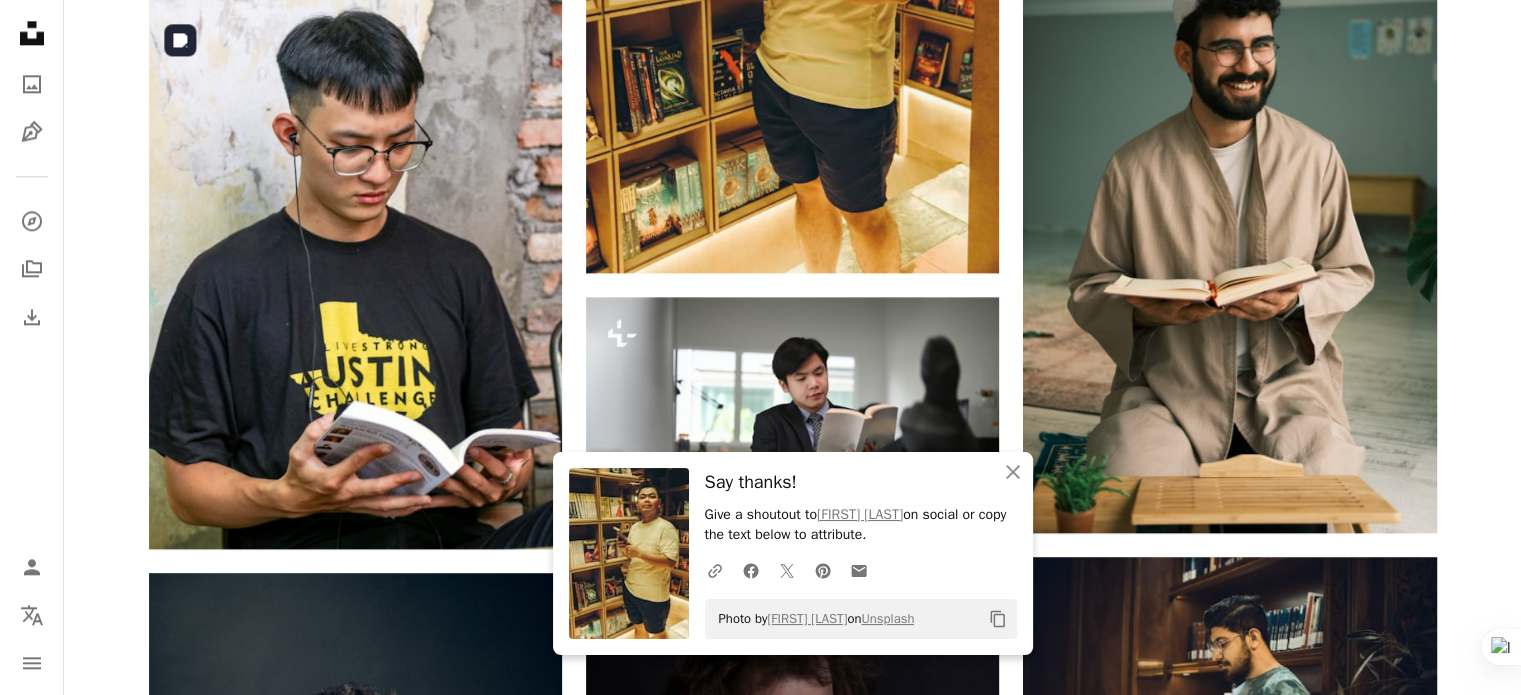 scroll, scrollTop: 2435, scrollLeft: 0, axis: vertical 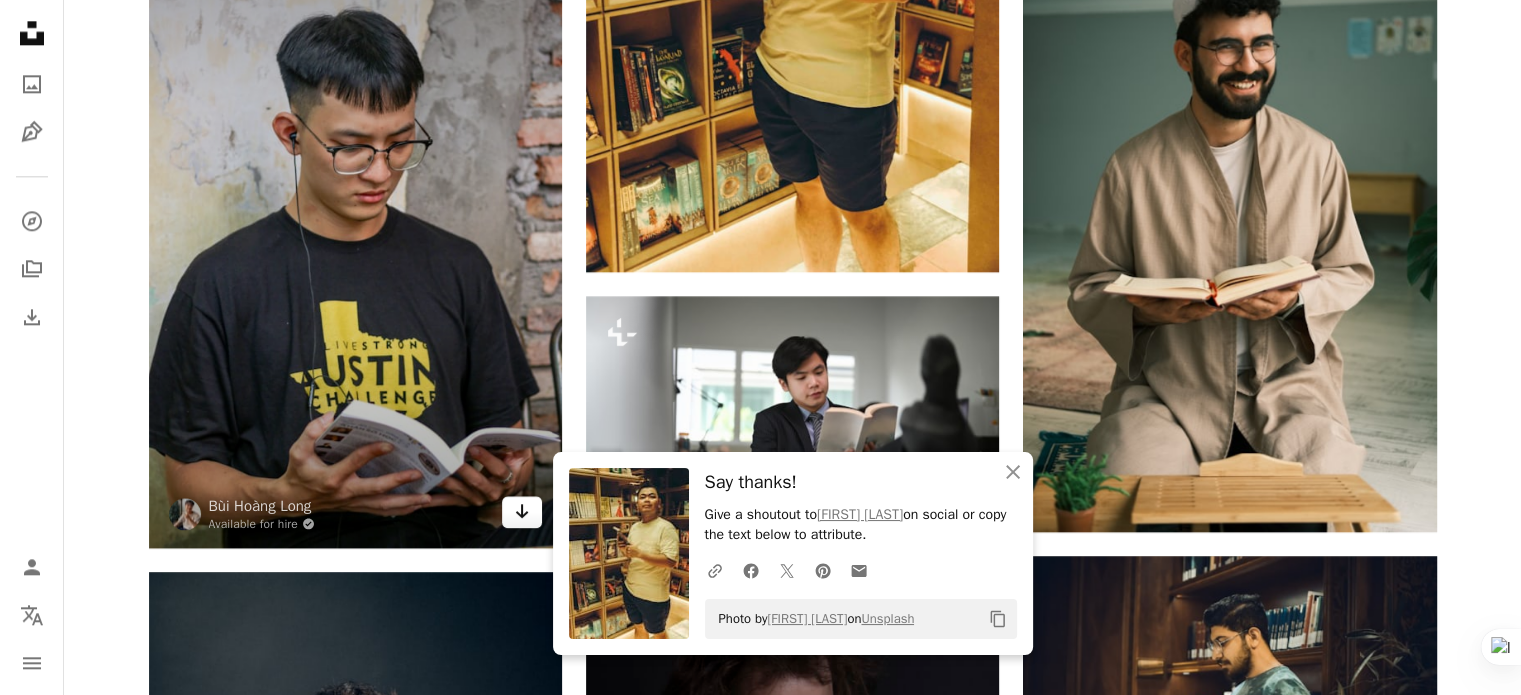 click on "Arrow pointing down" 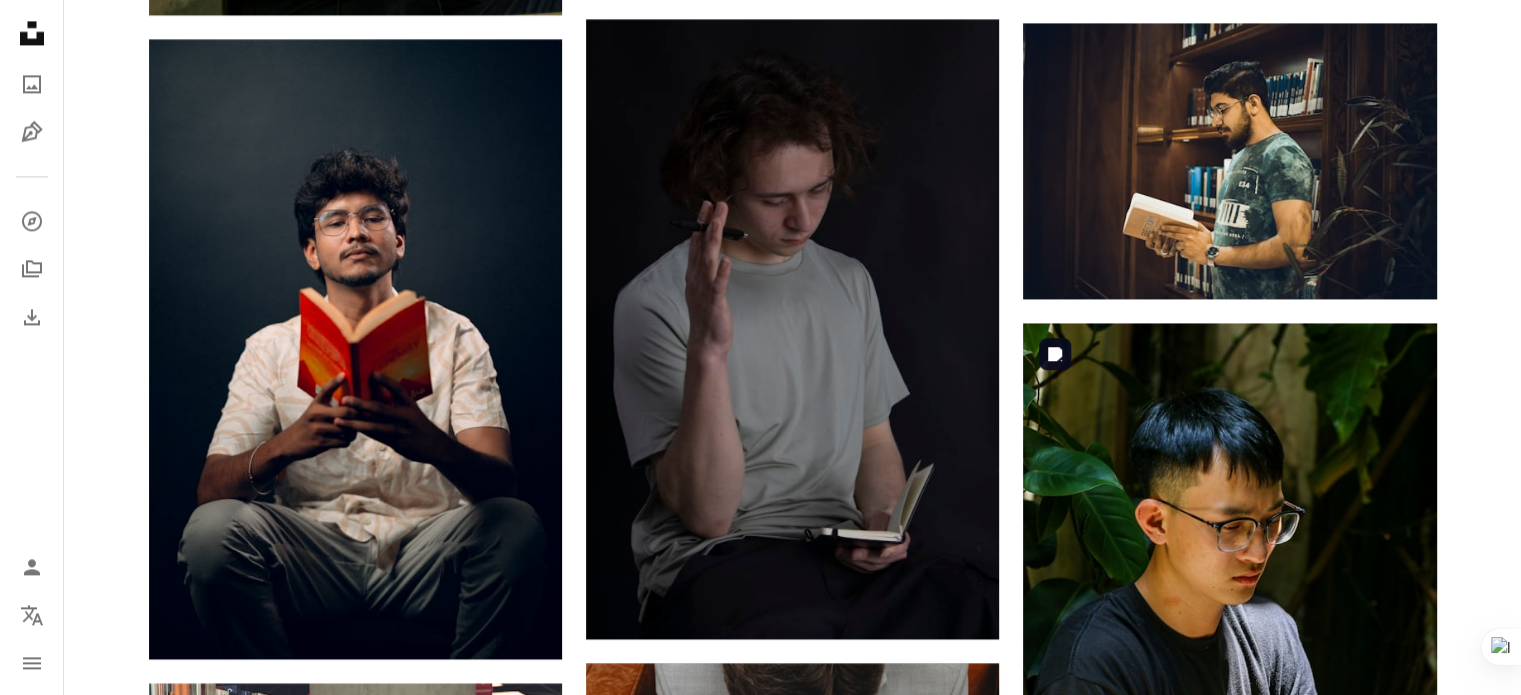 scroll, scrollTop: 2967, scrollLeft: 0, axis: vertical 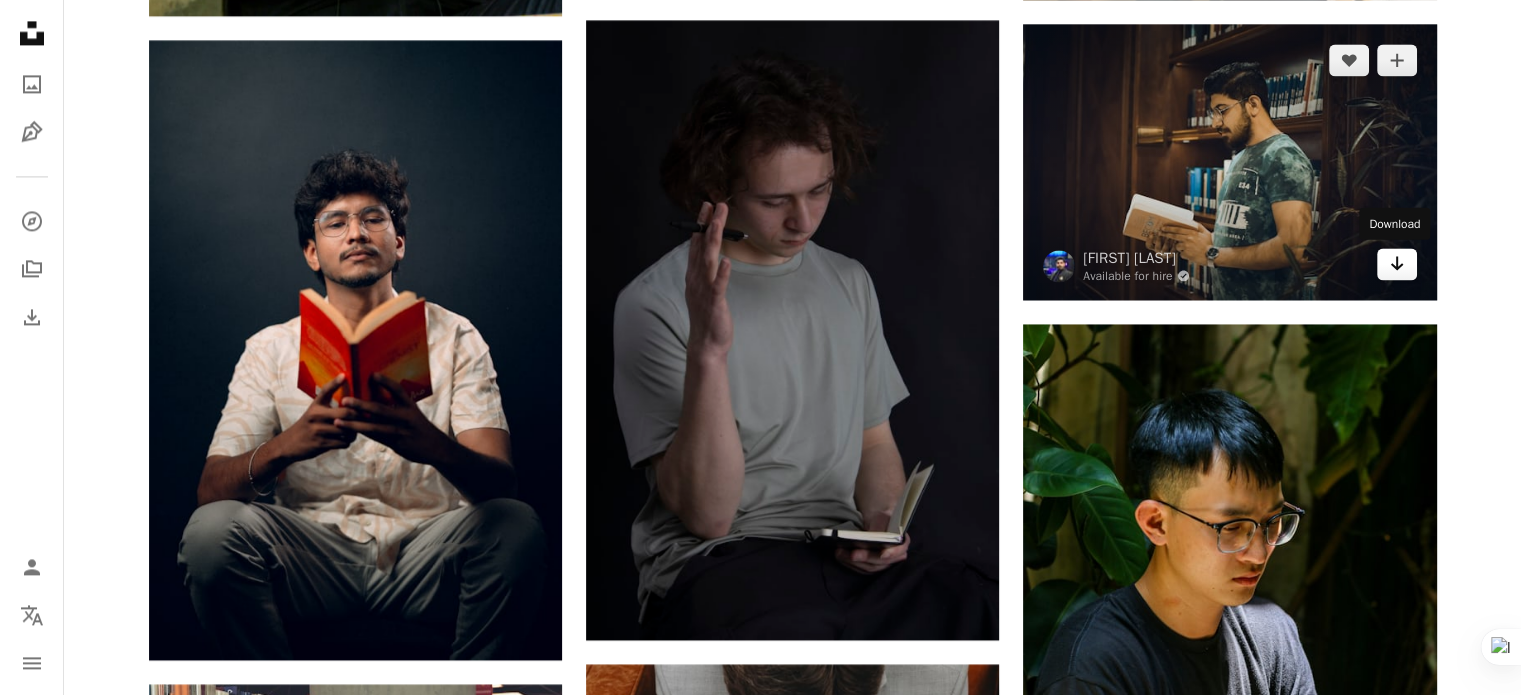 click 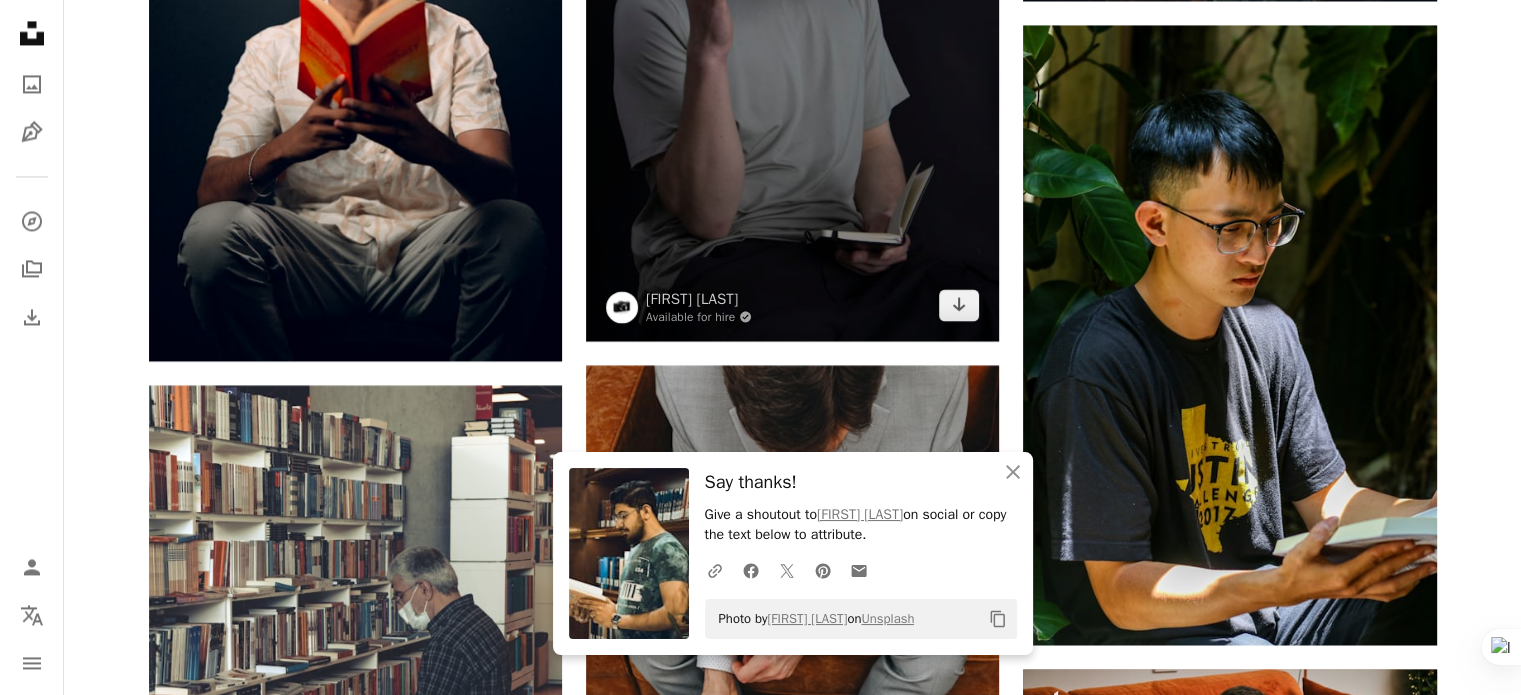 scroll, scrollTop: 3282, scrollLeft: 0, axis: vertical 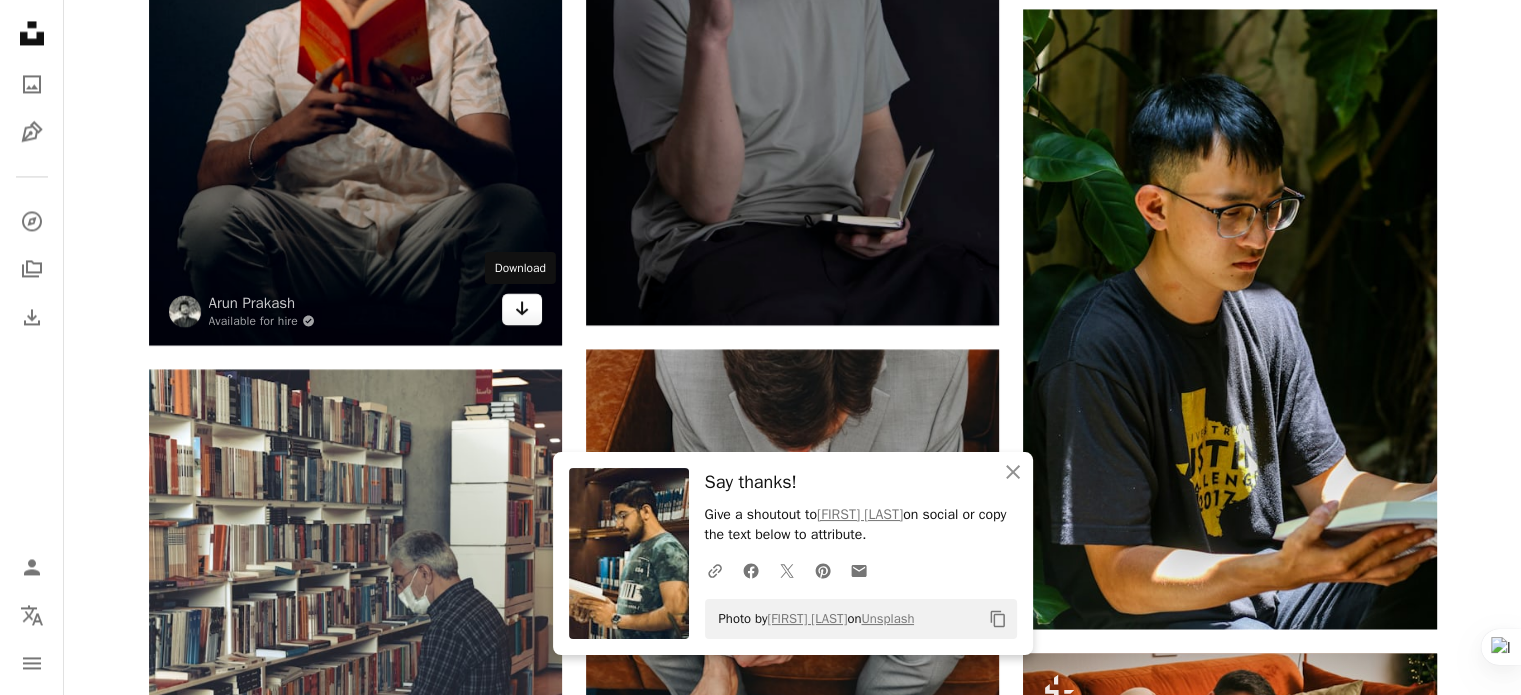 click 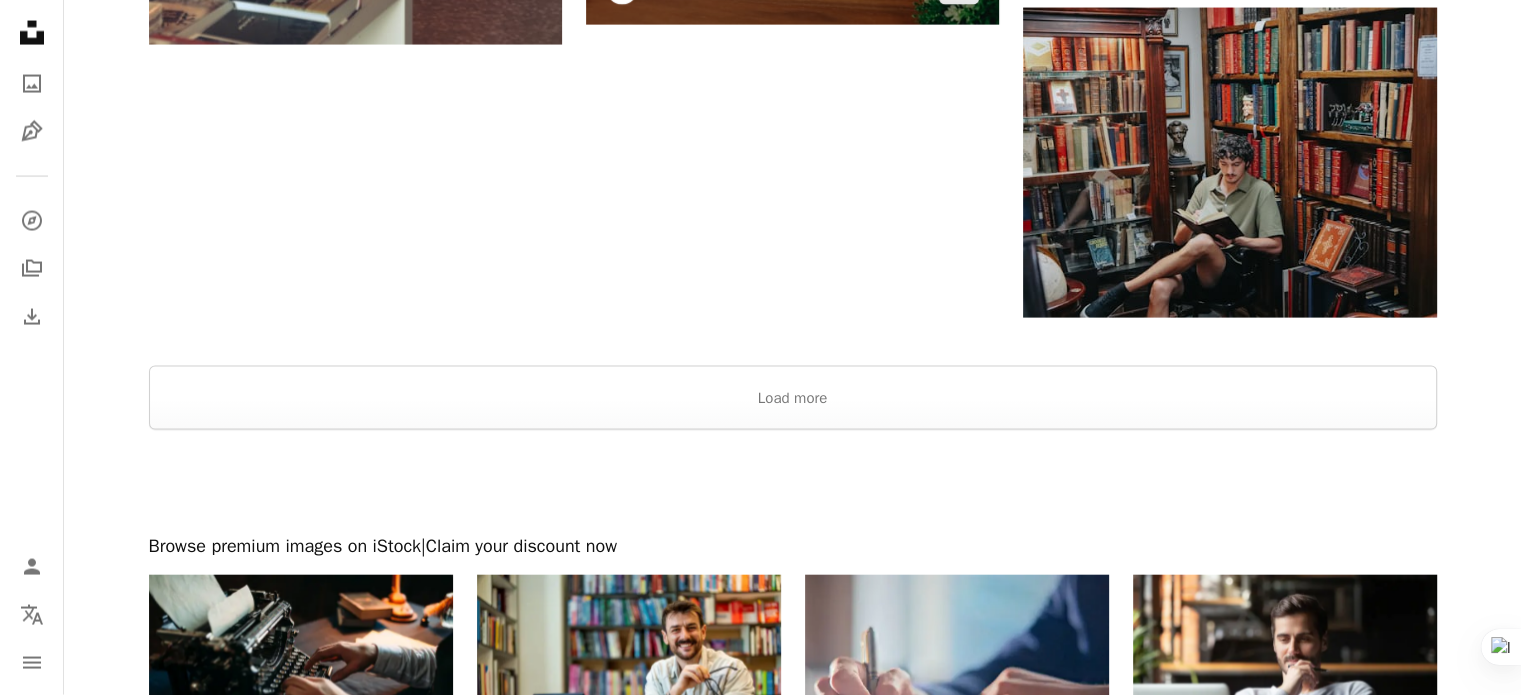 scroll, scrollTop: 4225, scrollLeft: 0, axis: vertical 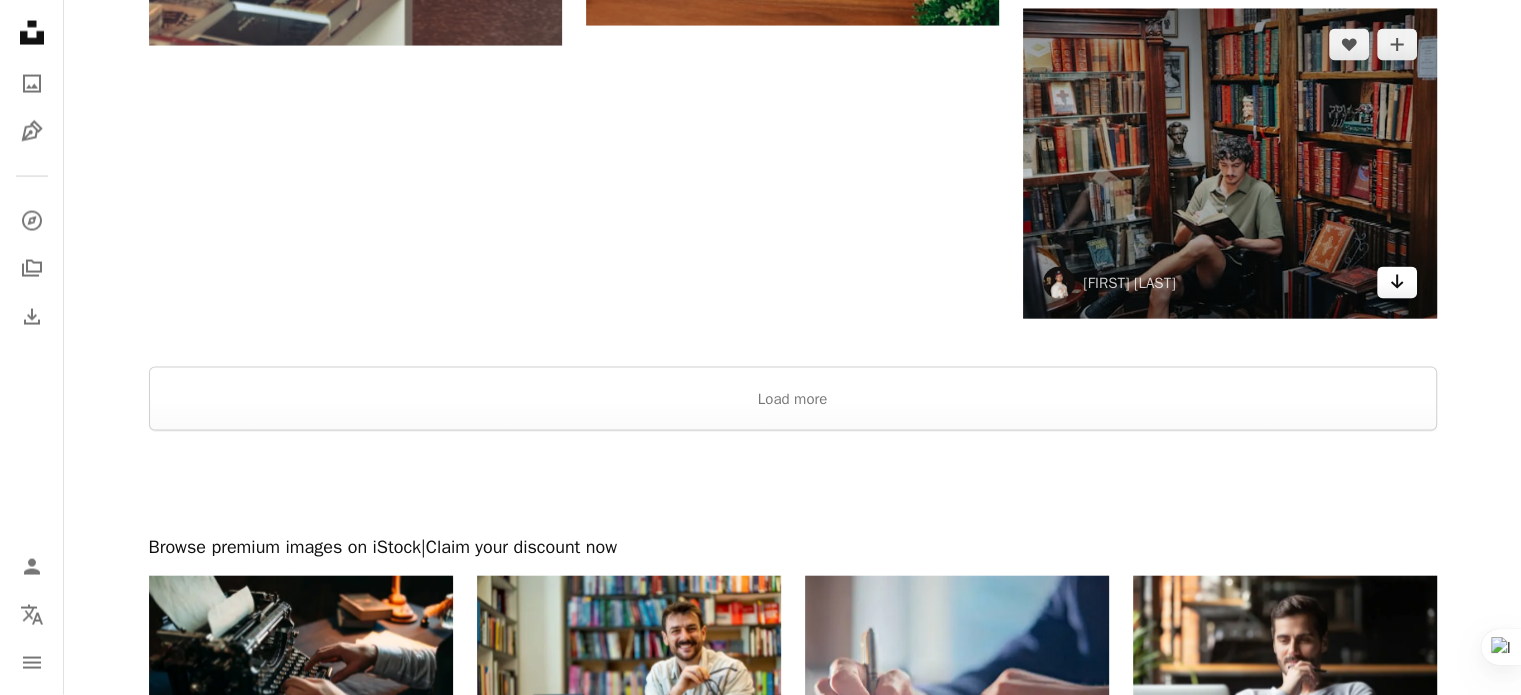 click on "Arrow pointing down" 